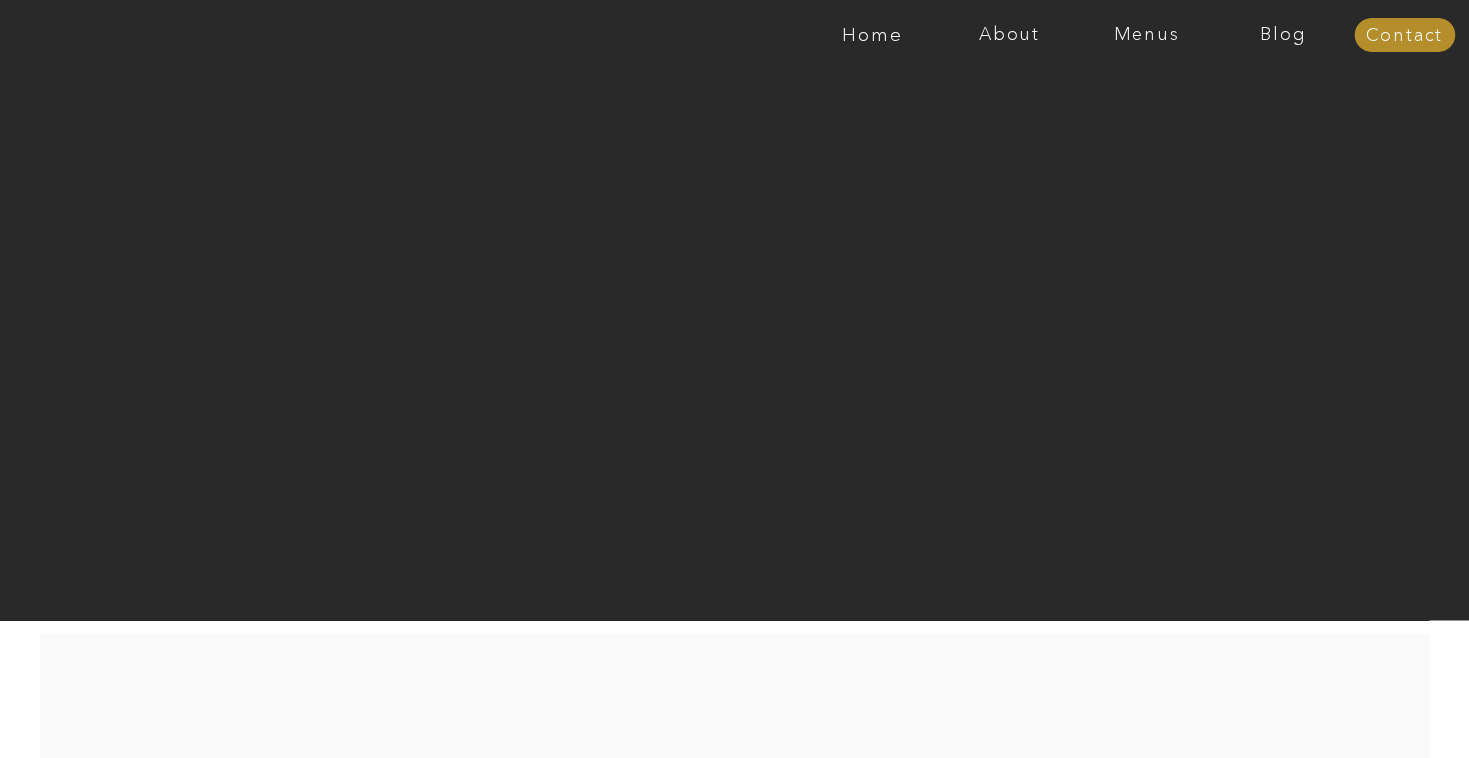 scroll, scrollTop: 0, scrollLeft: 0, axis: both 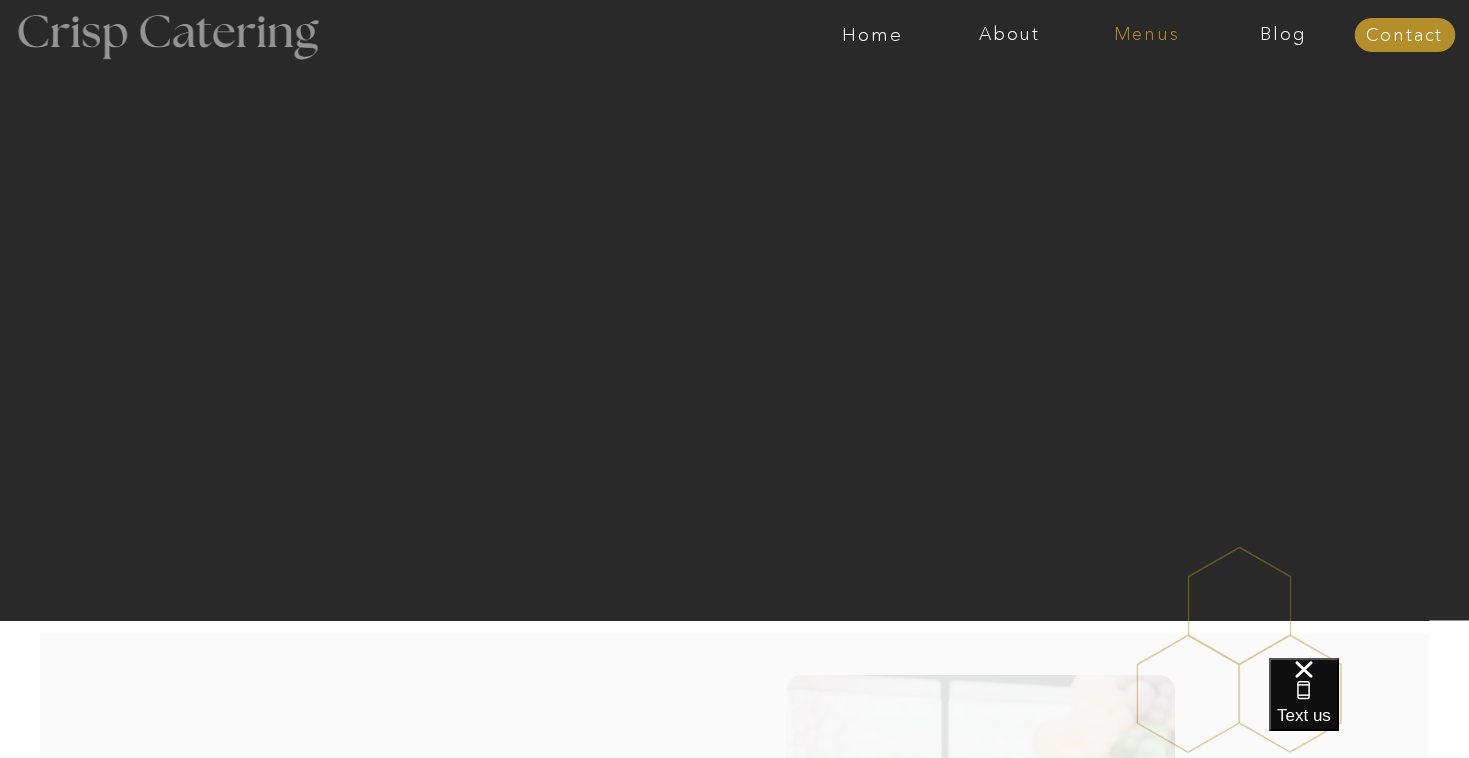 click on "Menus" at bounding box center (1146, 35) 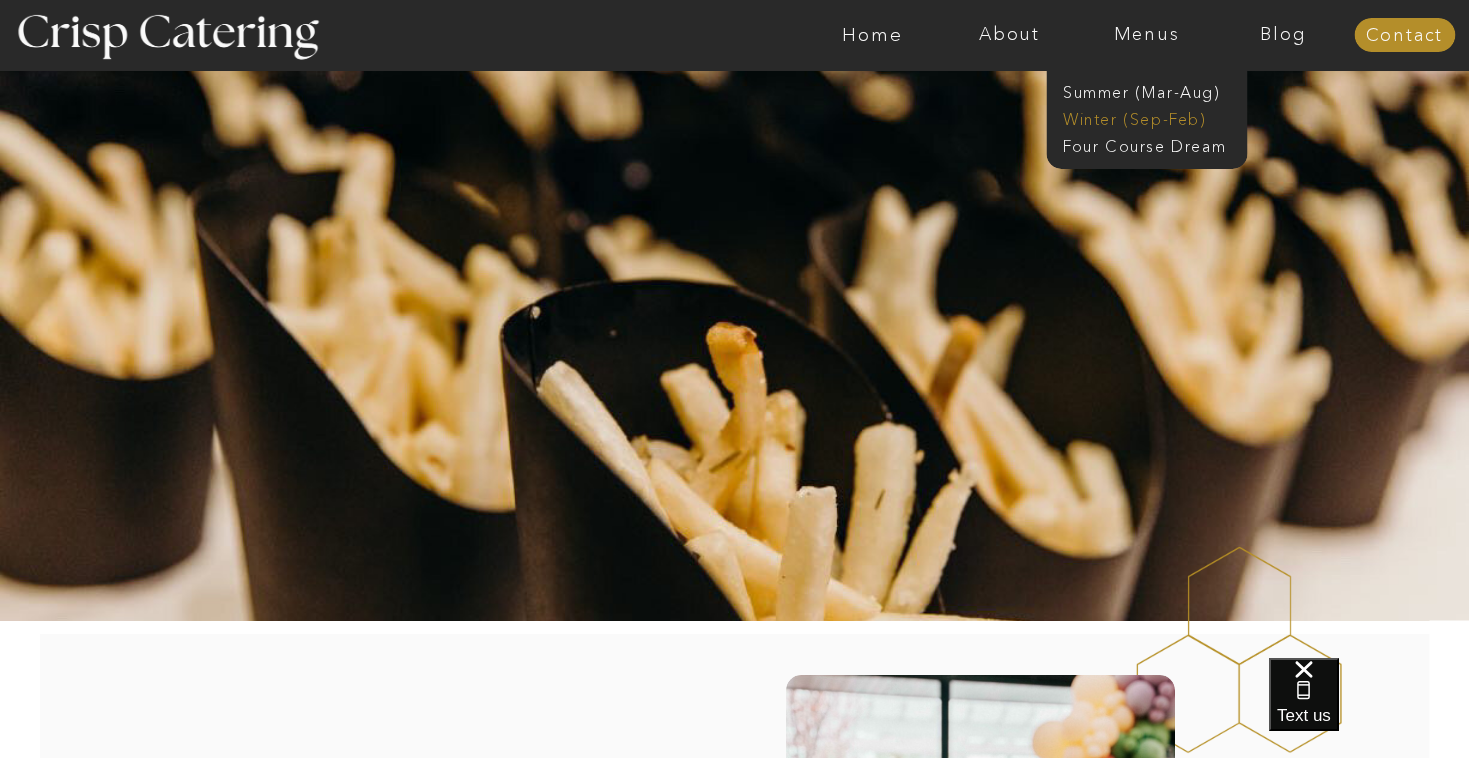 click on "Winter (Sep-Feb)" at bounding box center [1145, 117] 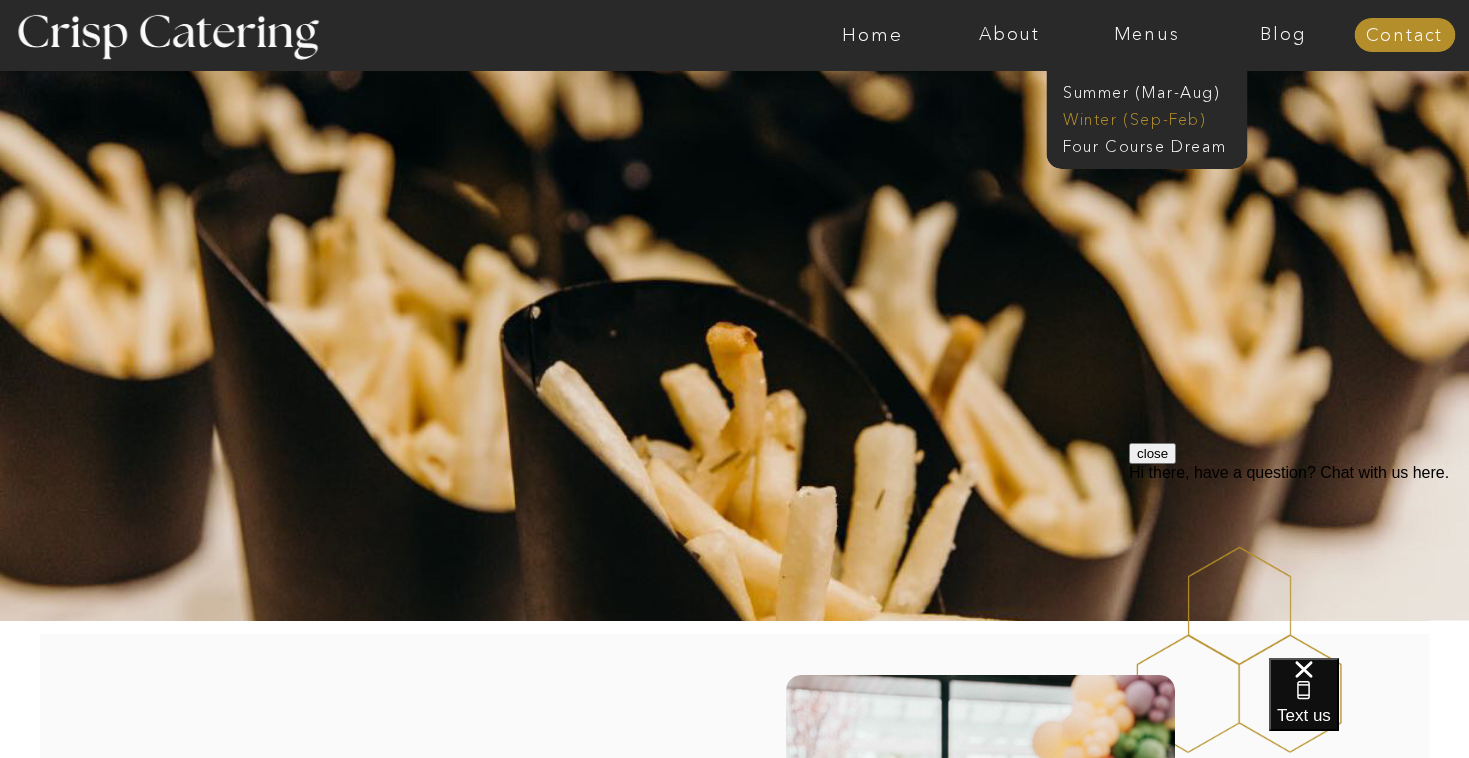 scroll, scrollTop: 0, scrollLeft: 0, axis: both 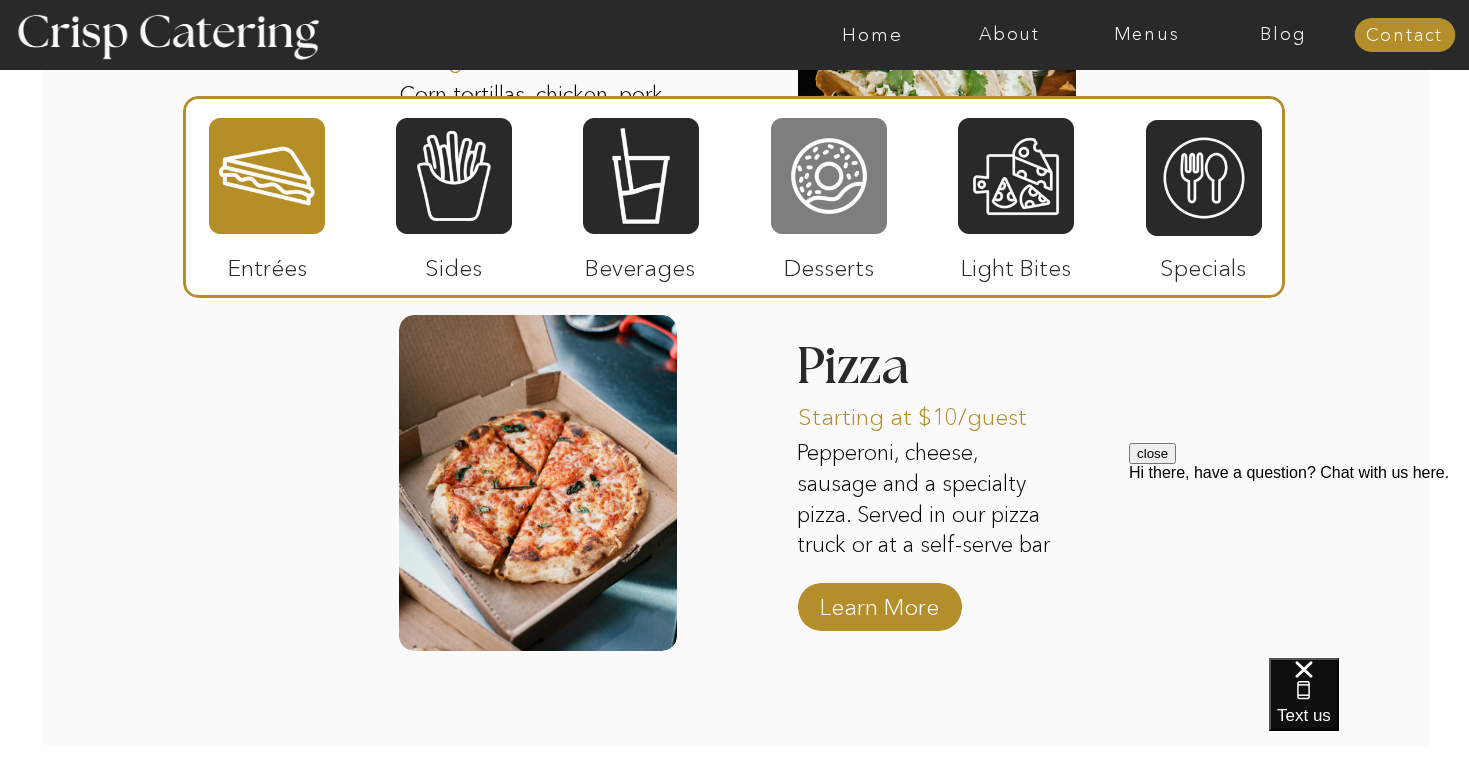 click at bounding box center [829, 176] 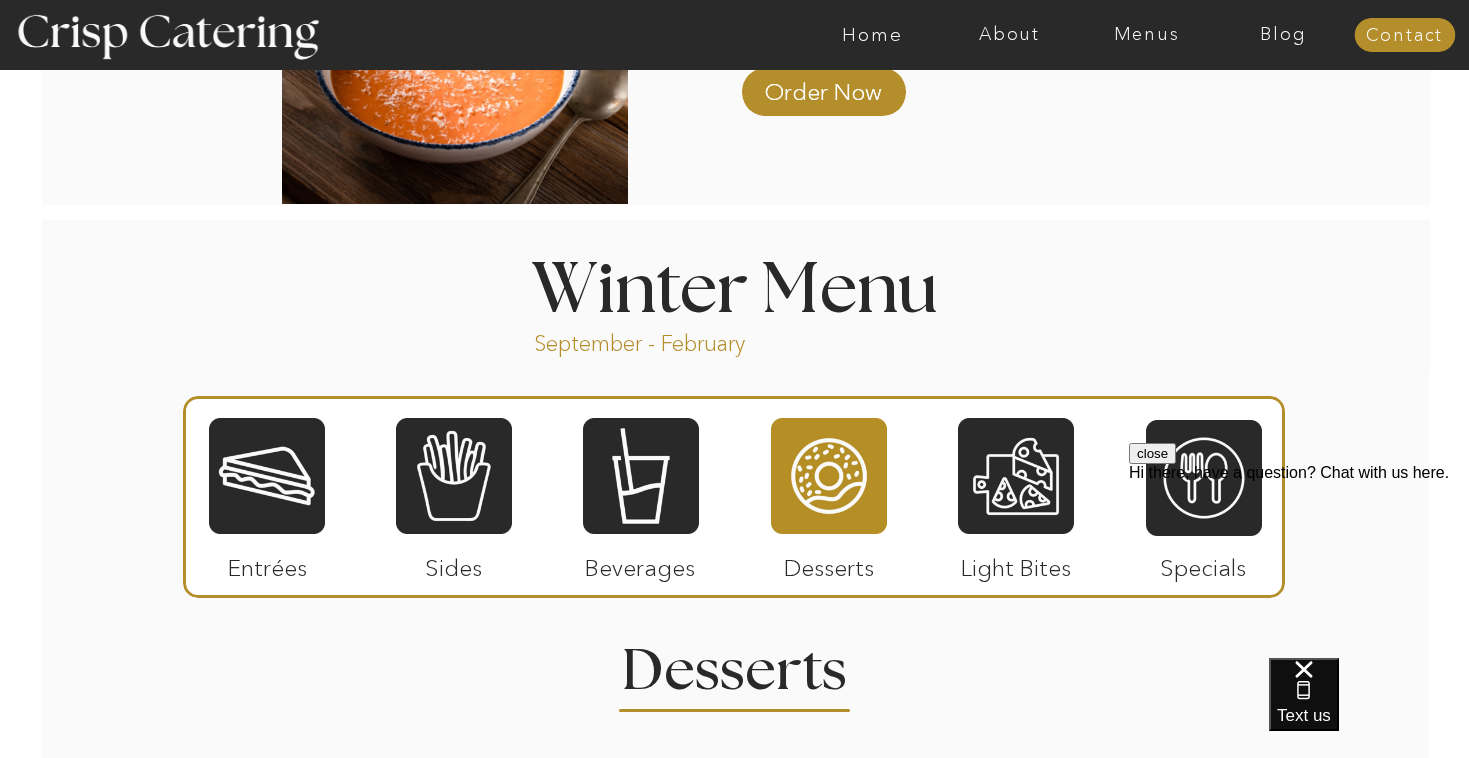 scroll, scrollTop: 2028, scrollLeft: 0, axis: vertical 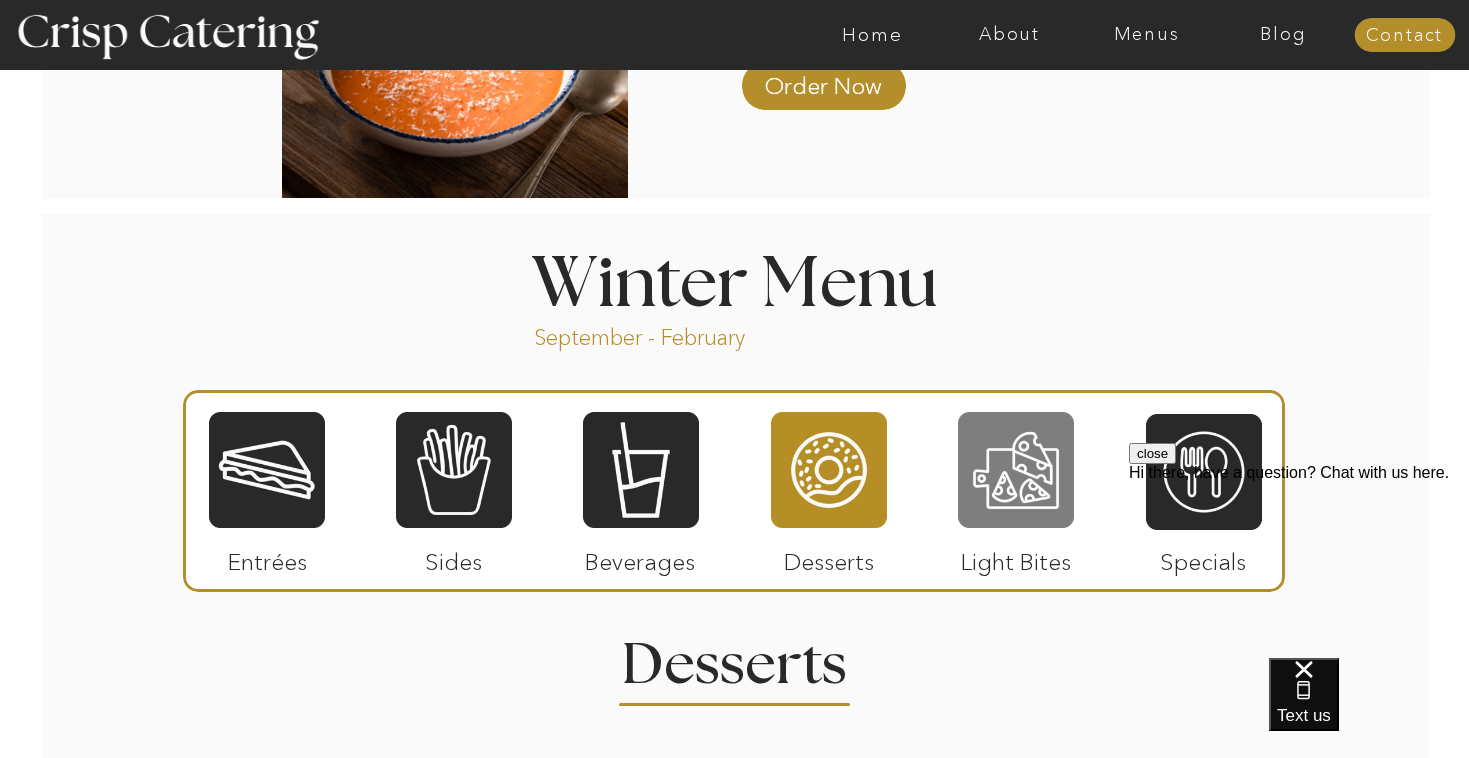 click at bounding box center (1016, 470) 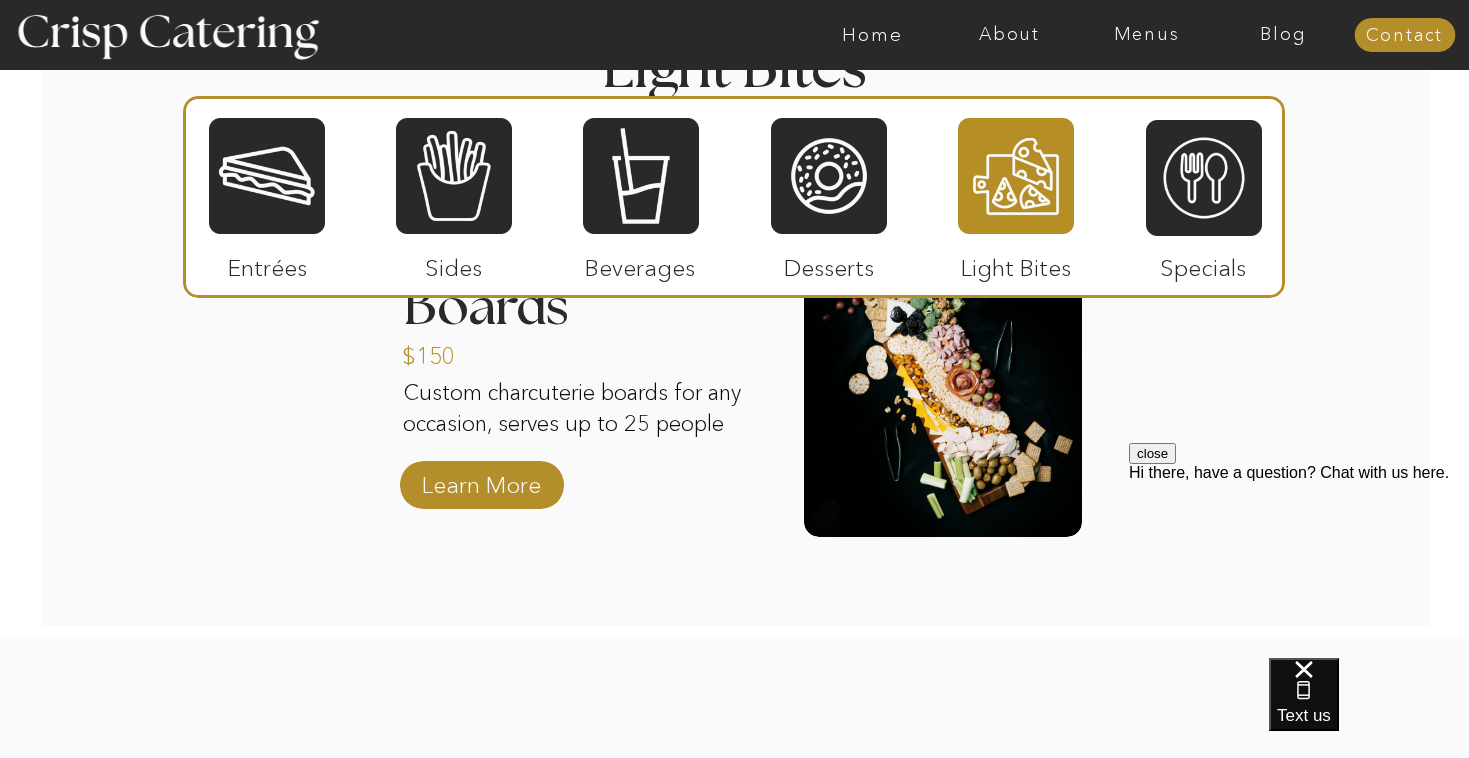 scroll, scrollTop: 2701, scrollLeft: 0, axis: vertical 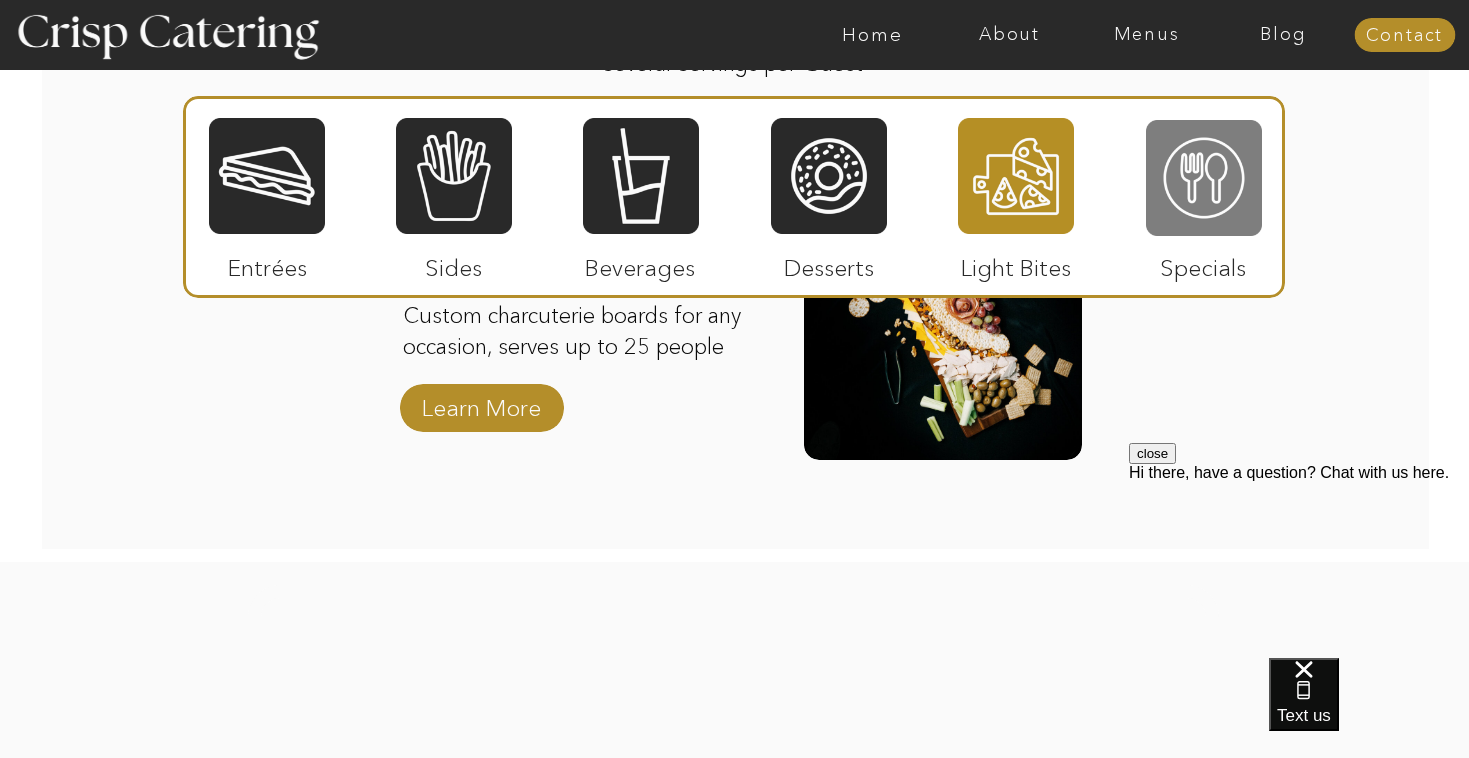 click at bounding box center (1204, 178) 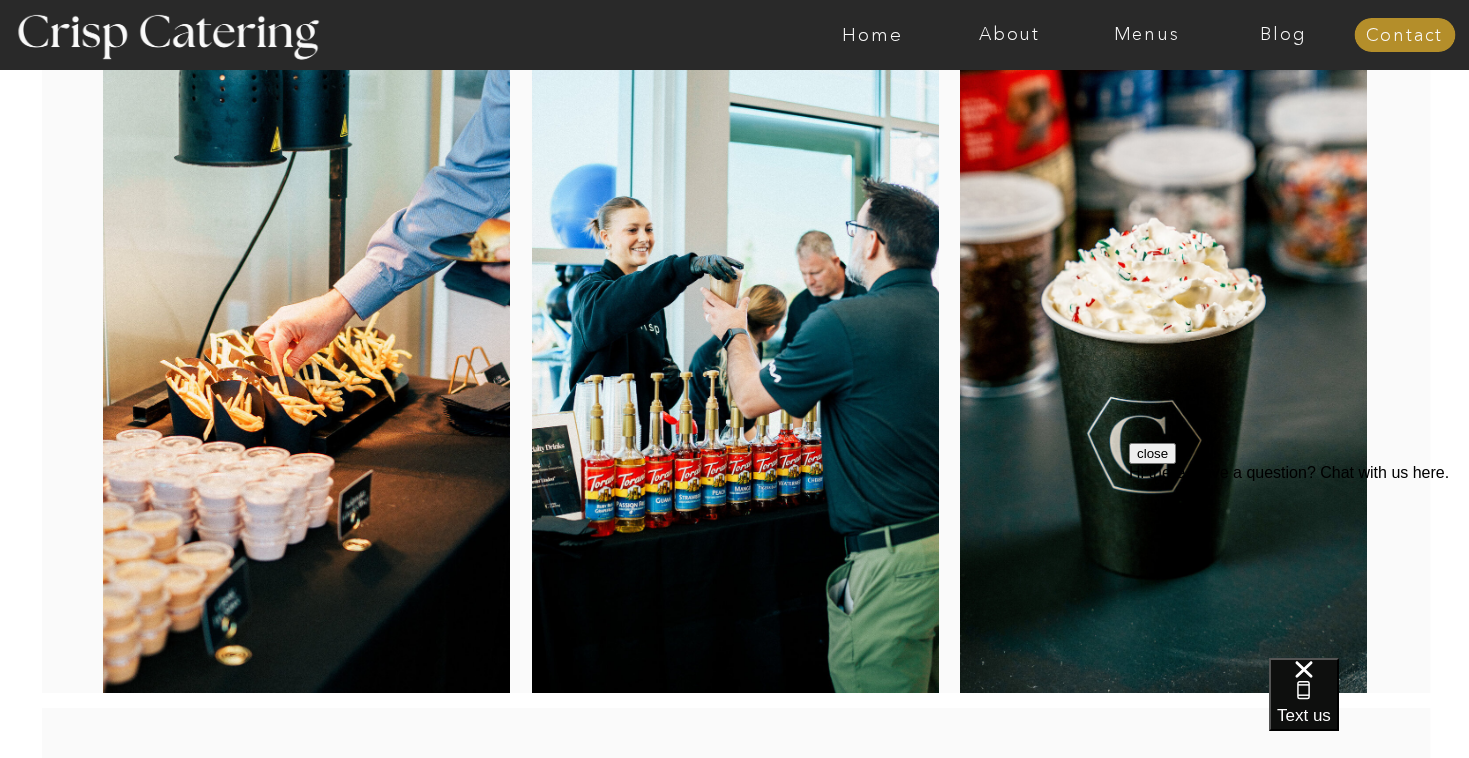 scroll, scrollTop: 0, scrollLeft: 0, axis: both 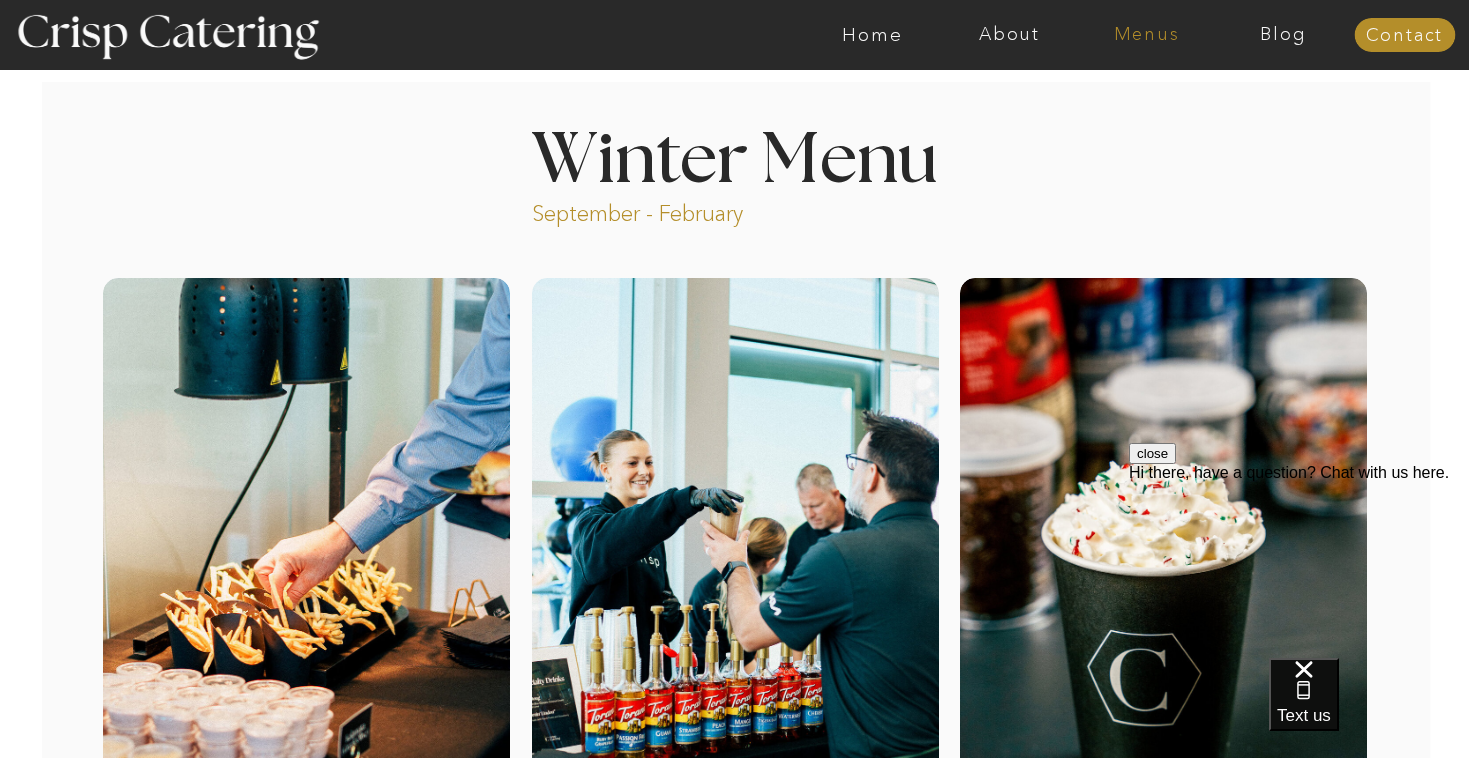 click on "Menus" at bounding box center (1146, 35) 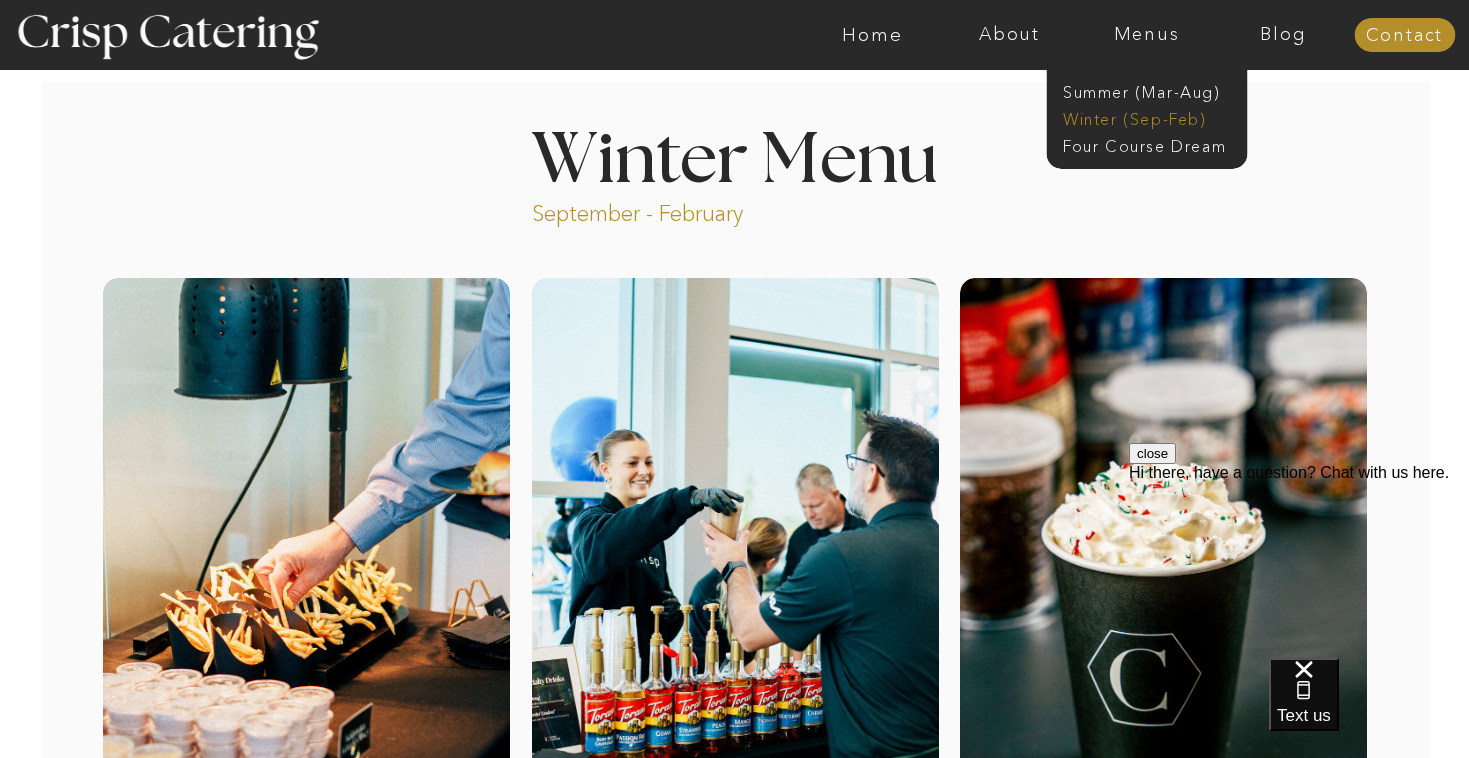 click on "Winter (Sep-Feb)" at bounding box center (1145, 117) 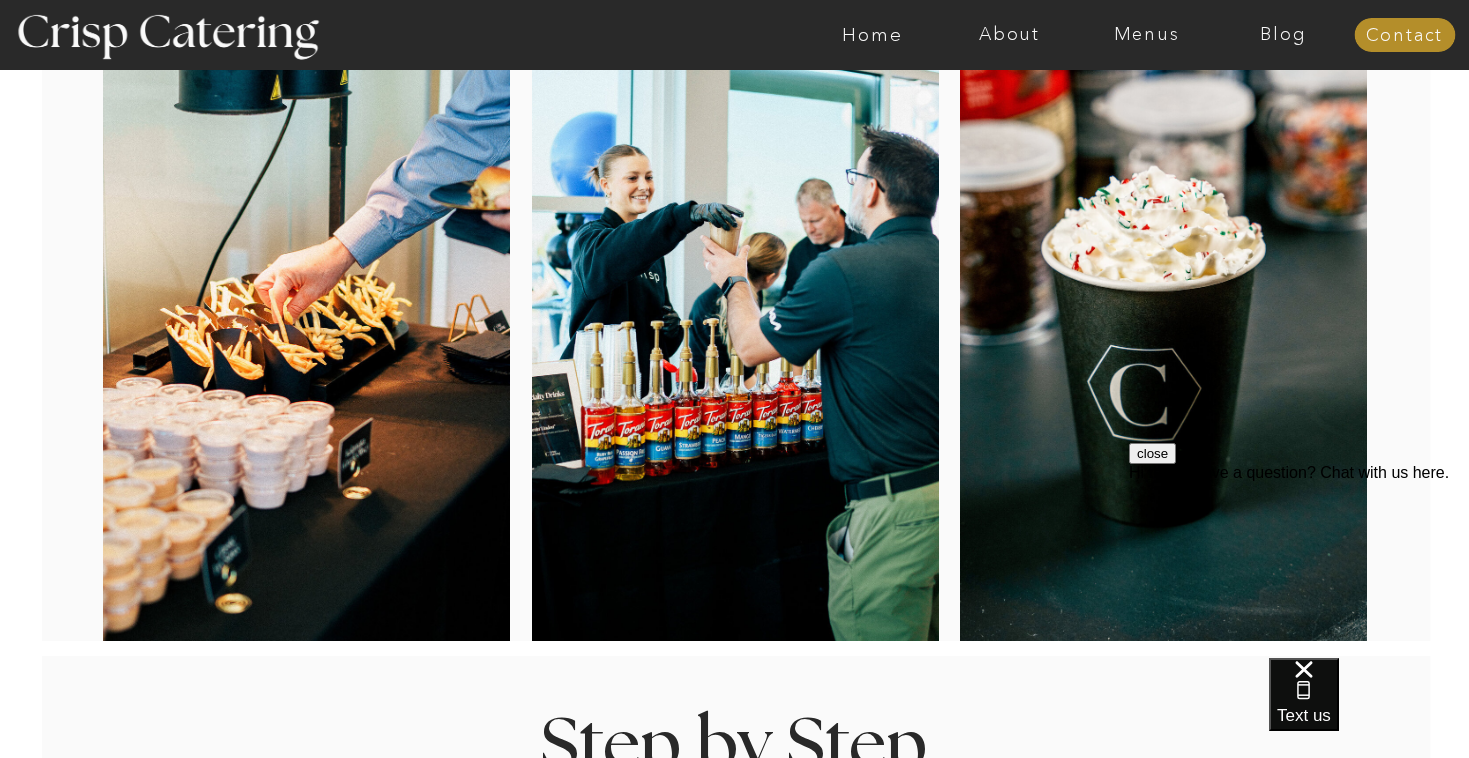 scroll, scrollTop: 284, scrollLeft: 0, axis: vertical 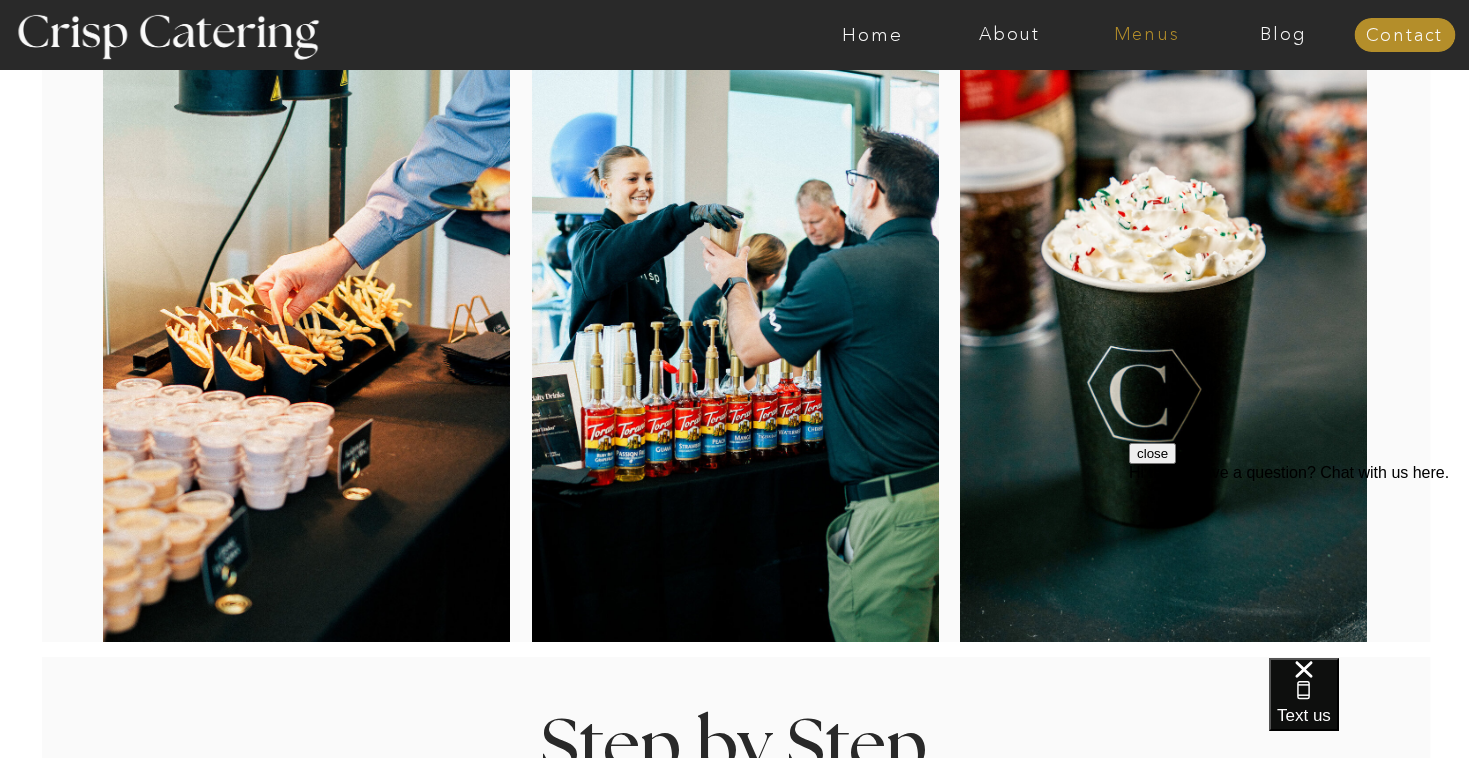 click on "Menus" at bounding box center [1146, 35] 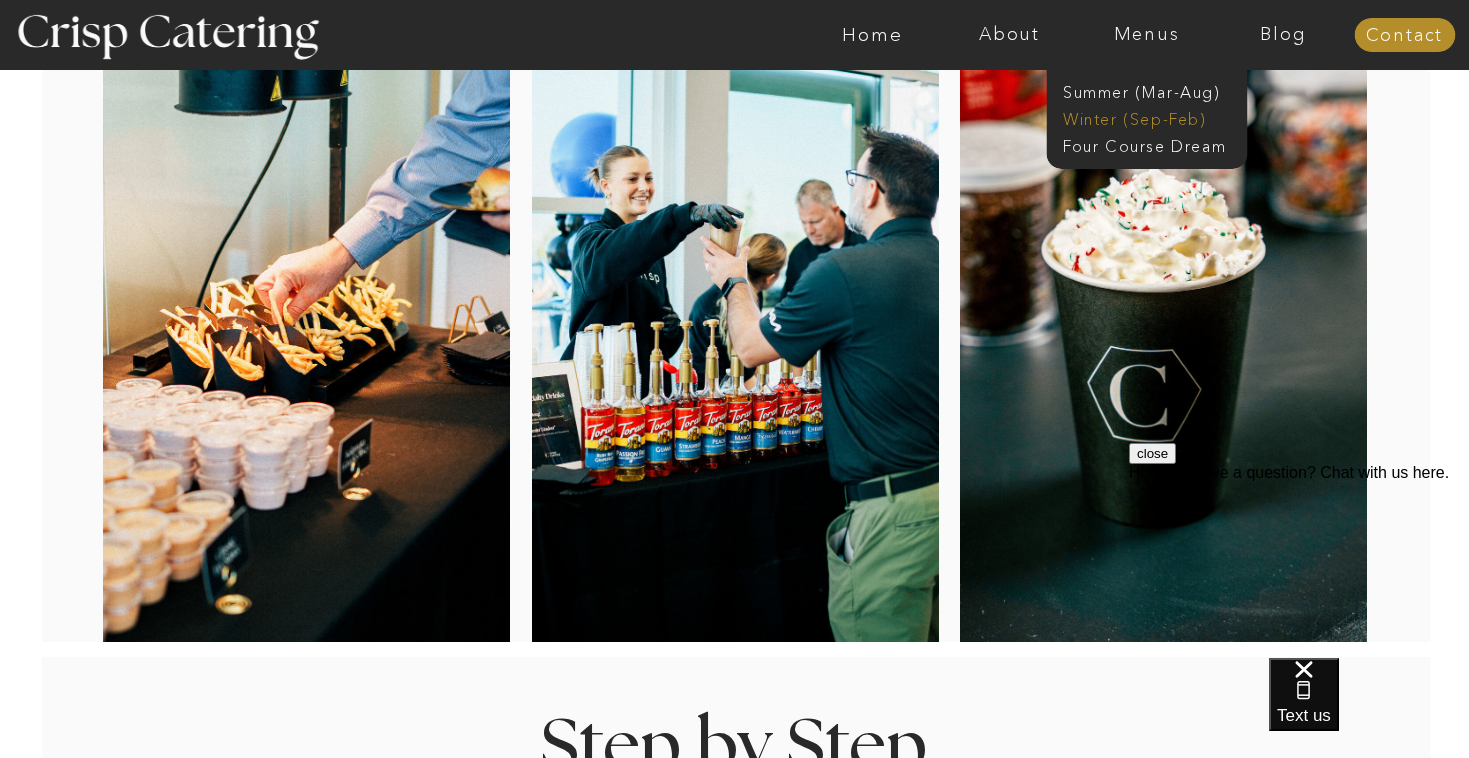 click on "Winter (Sep-Feb)" at bounding box center [1145, 117] 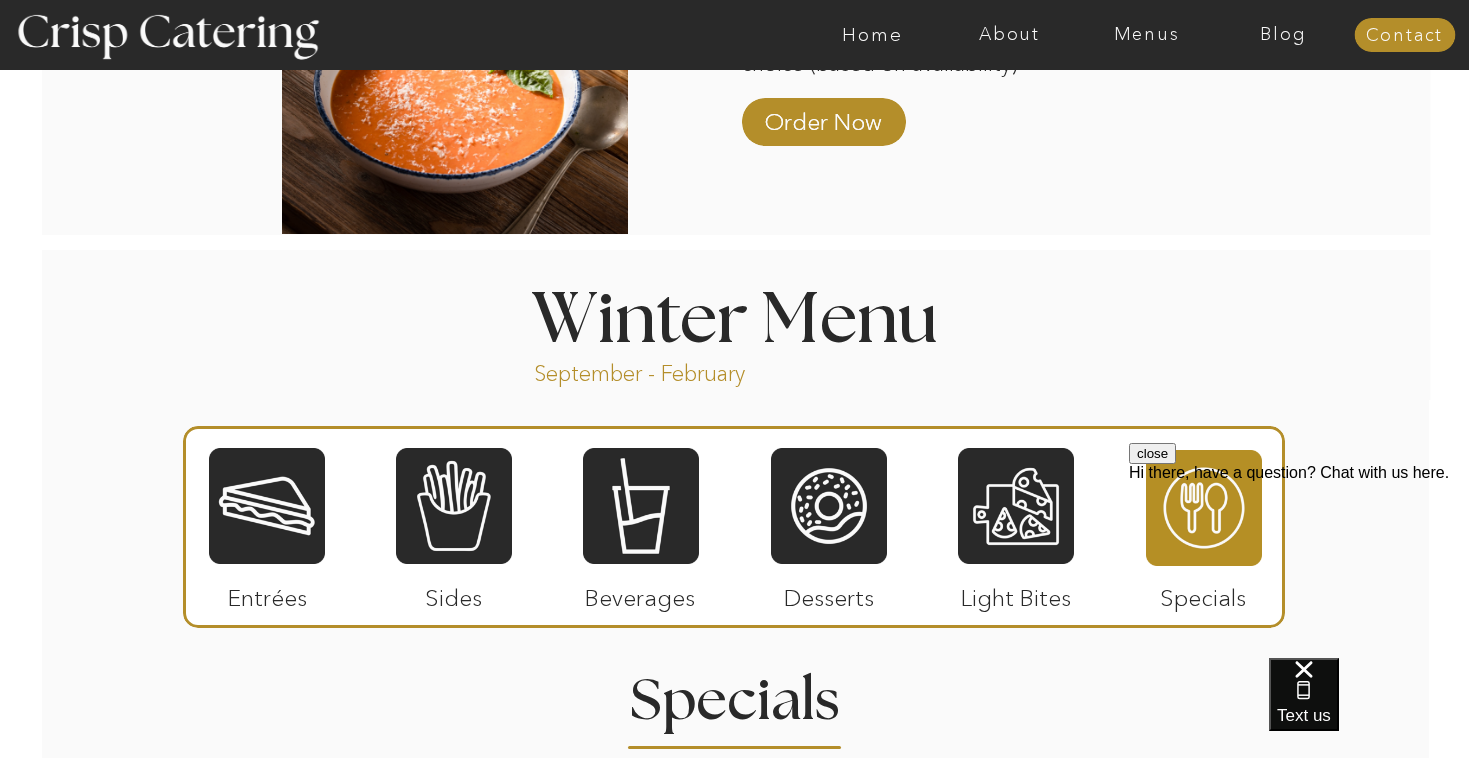 scroll, scrollTop: 2073, scrollLeft: 0, axis: vertical 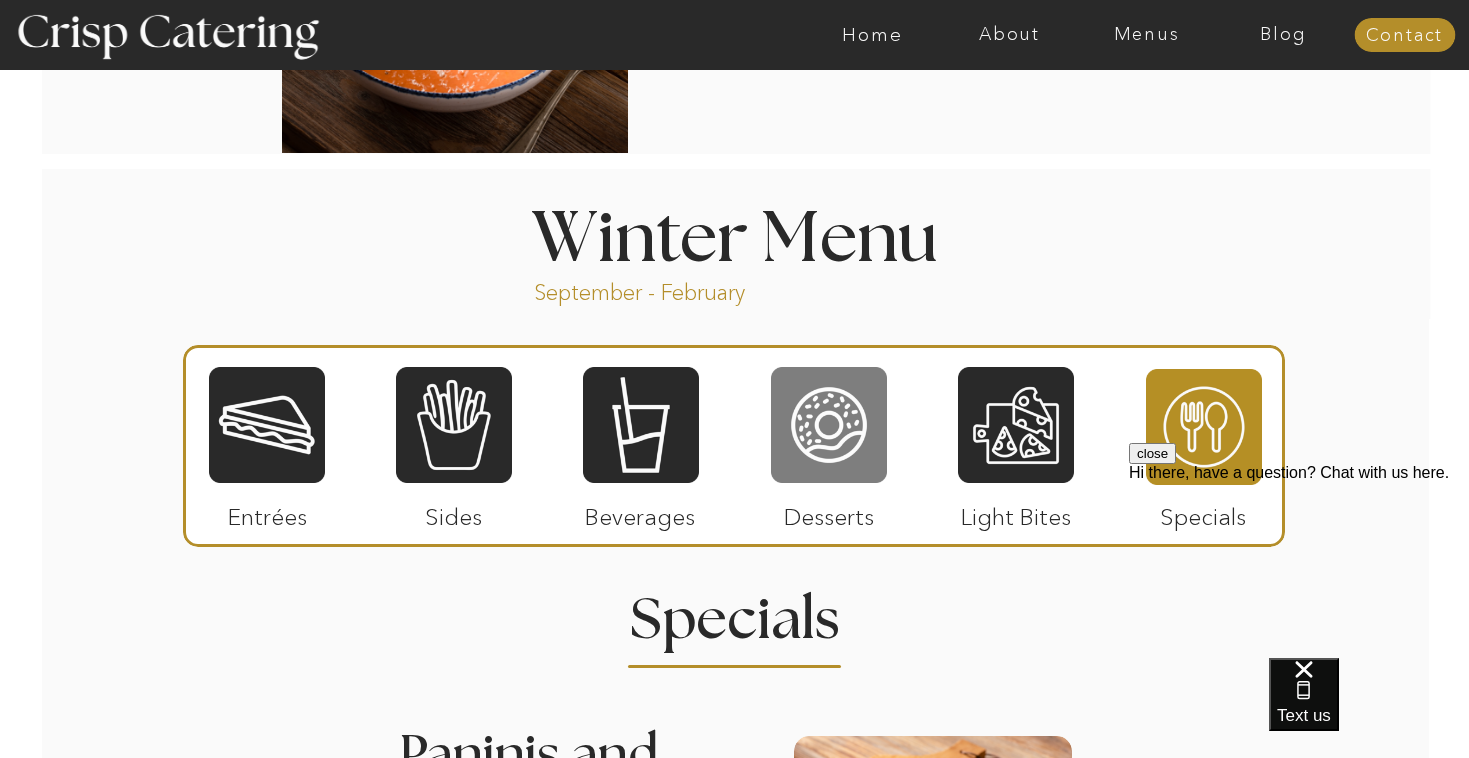 click at bounding box center (829, 425) 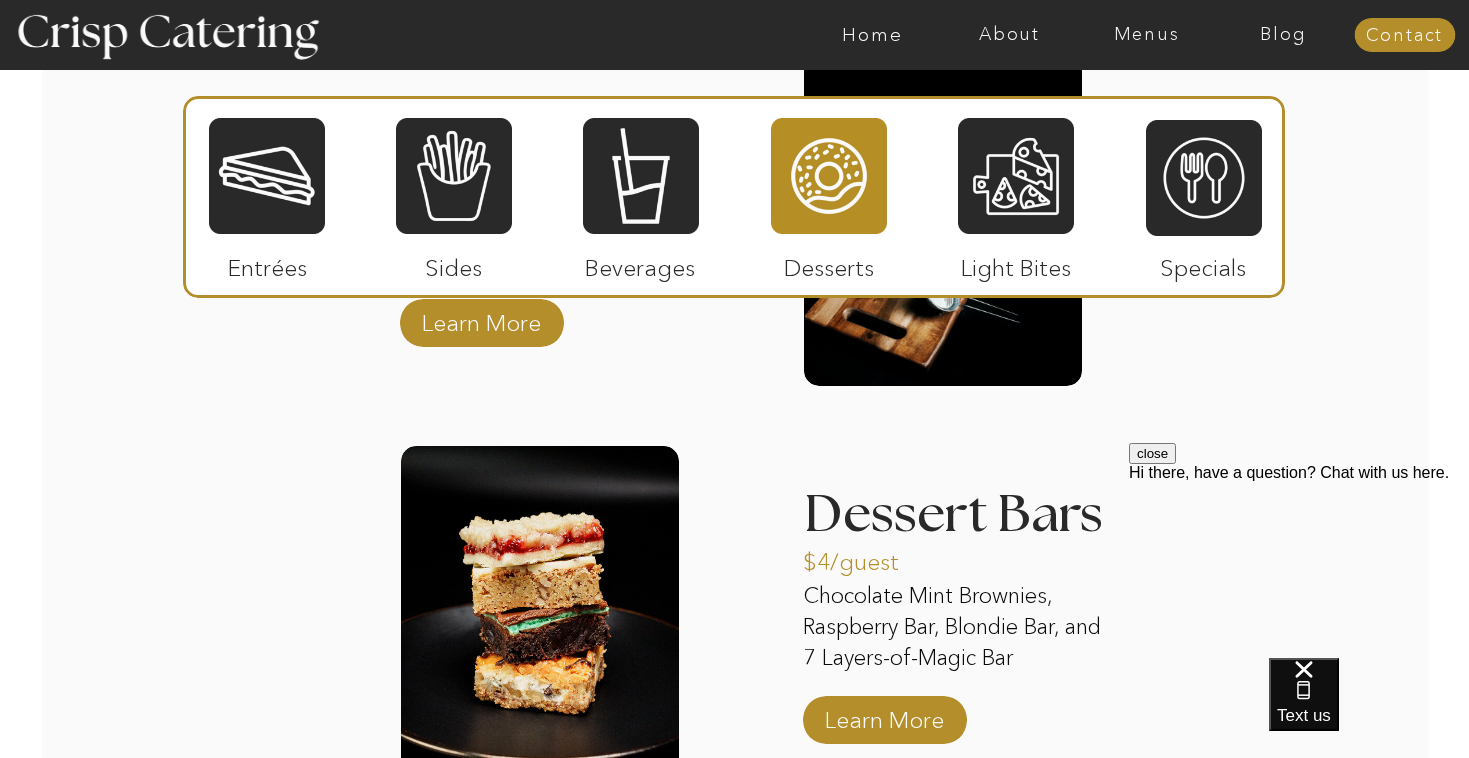 scroll, scrollTop: 3115, scrollLeft: 0, axis: vertical 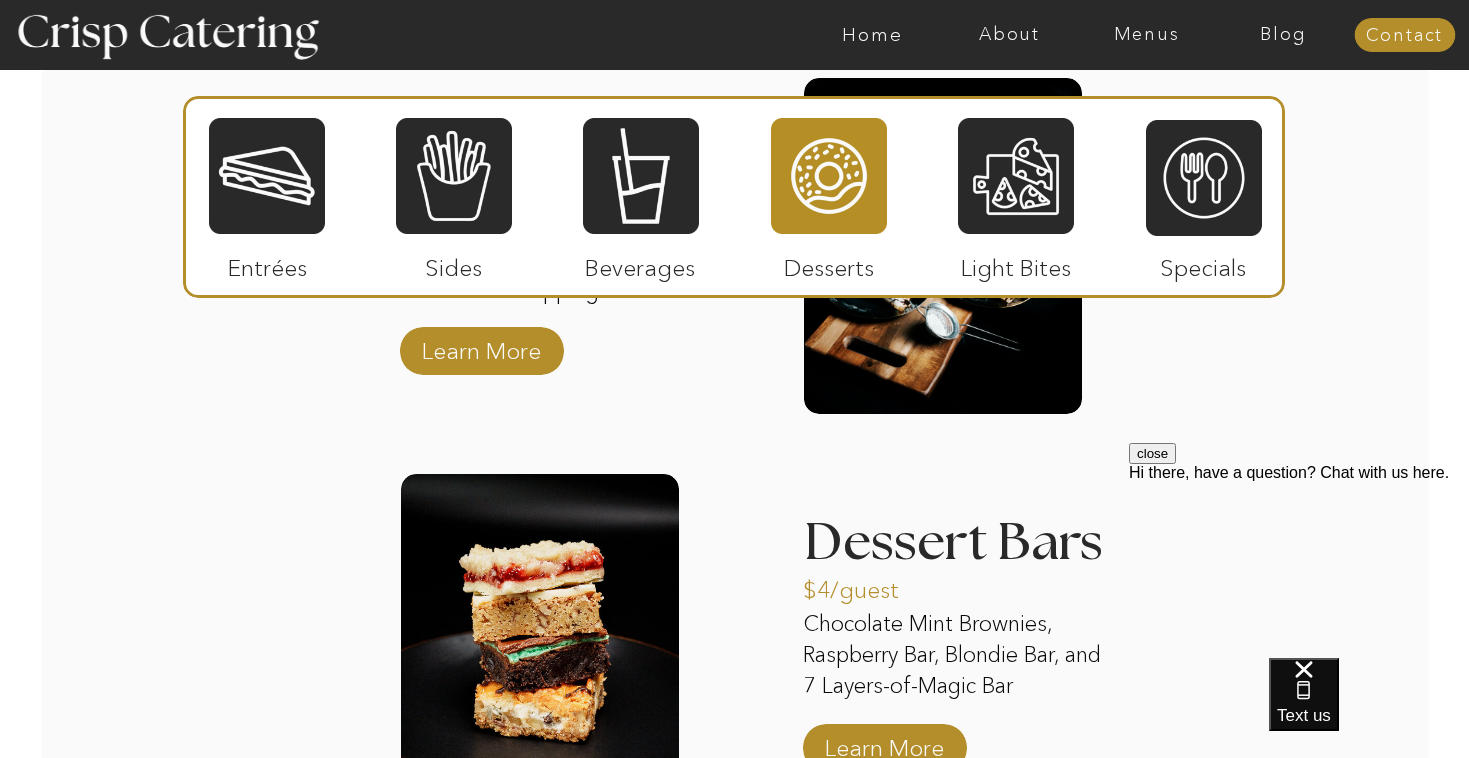 click at bounding box center (829, 176) 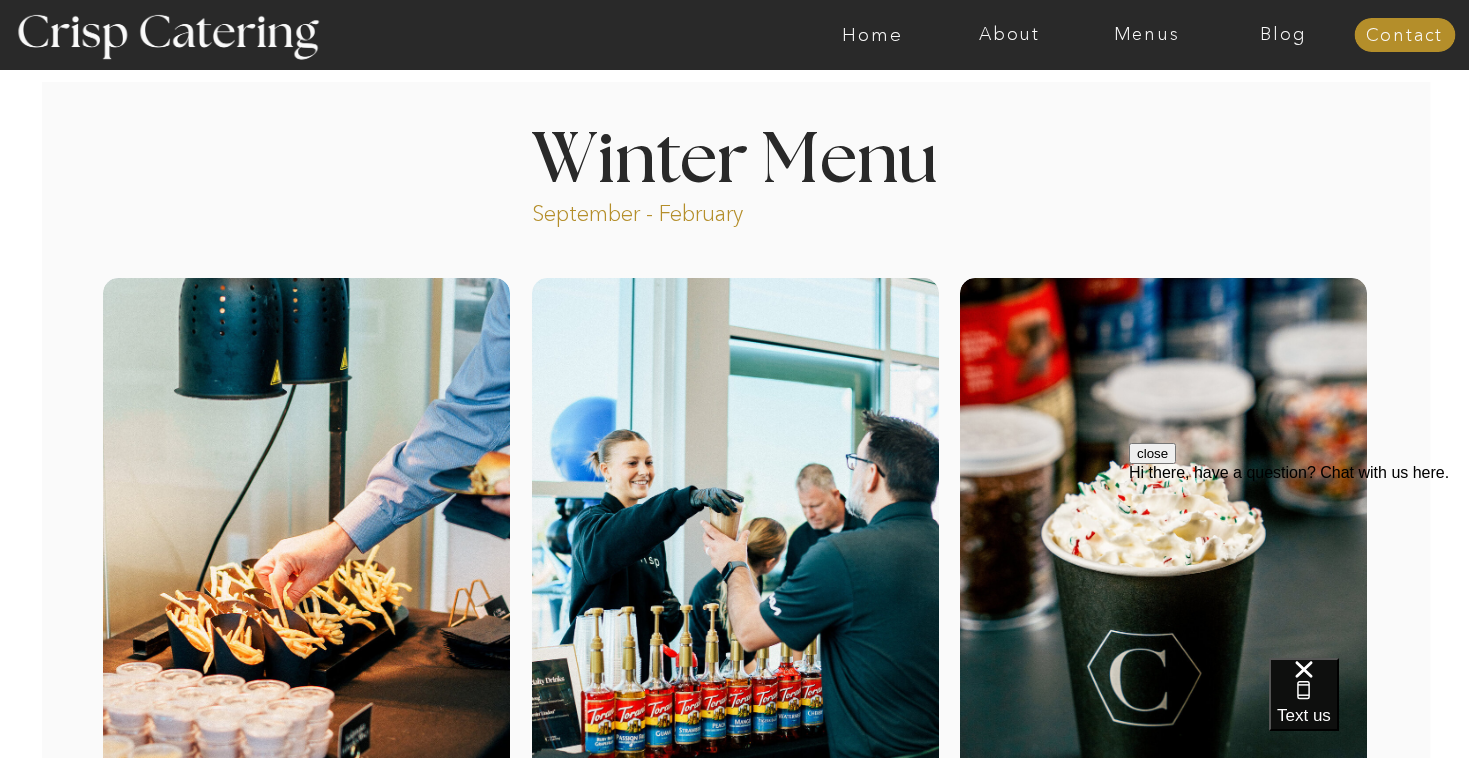 scroll, scrollTop: 57, scrollLeft: 0, axis: vertical 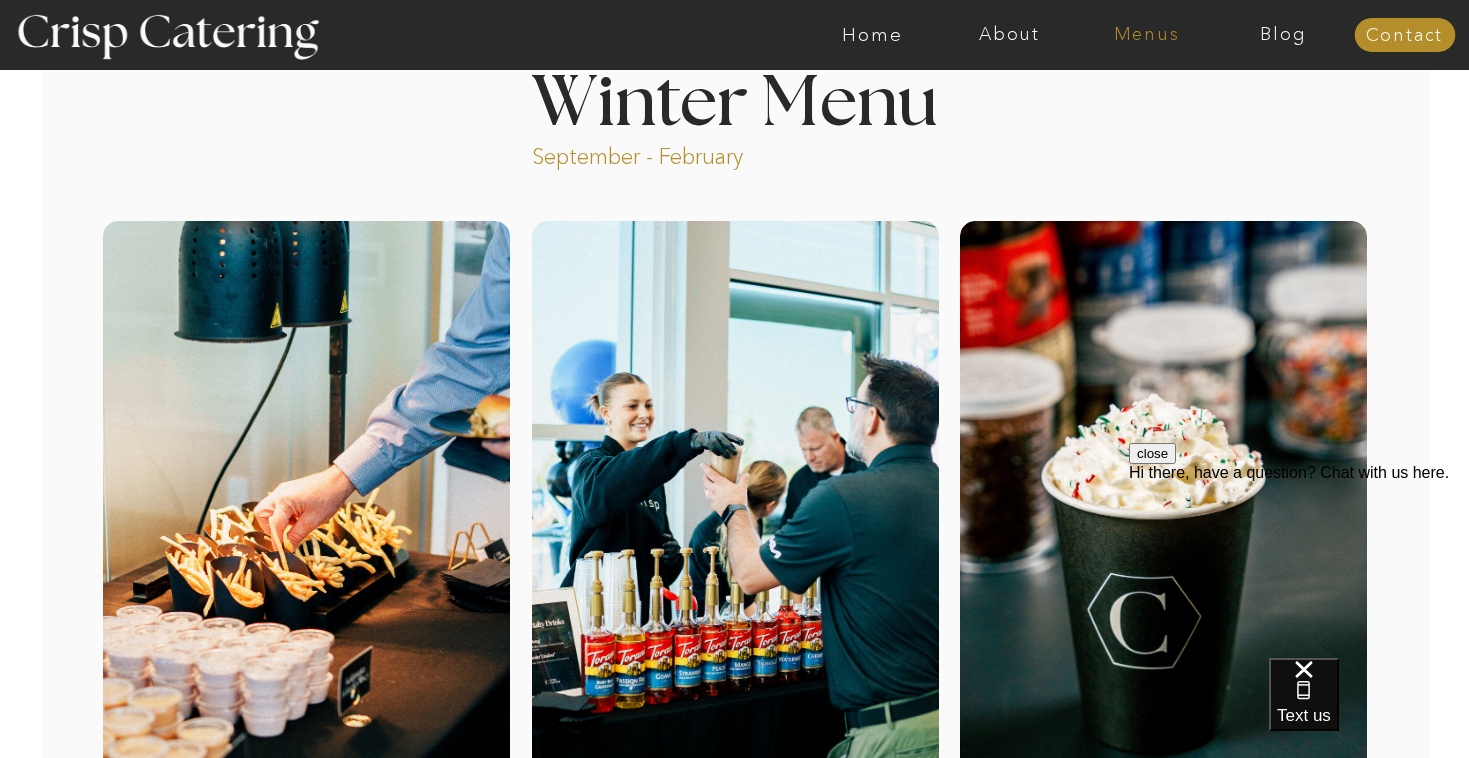 click on "Menus" at bounding box center (1146, 35) 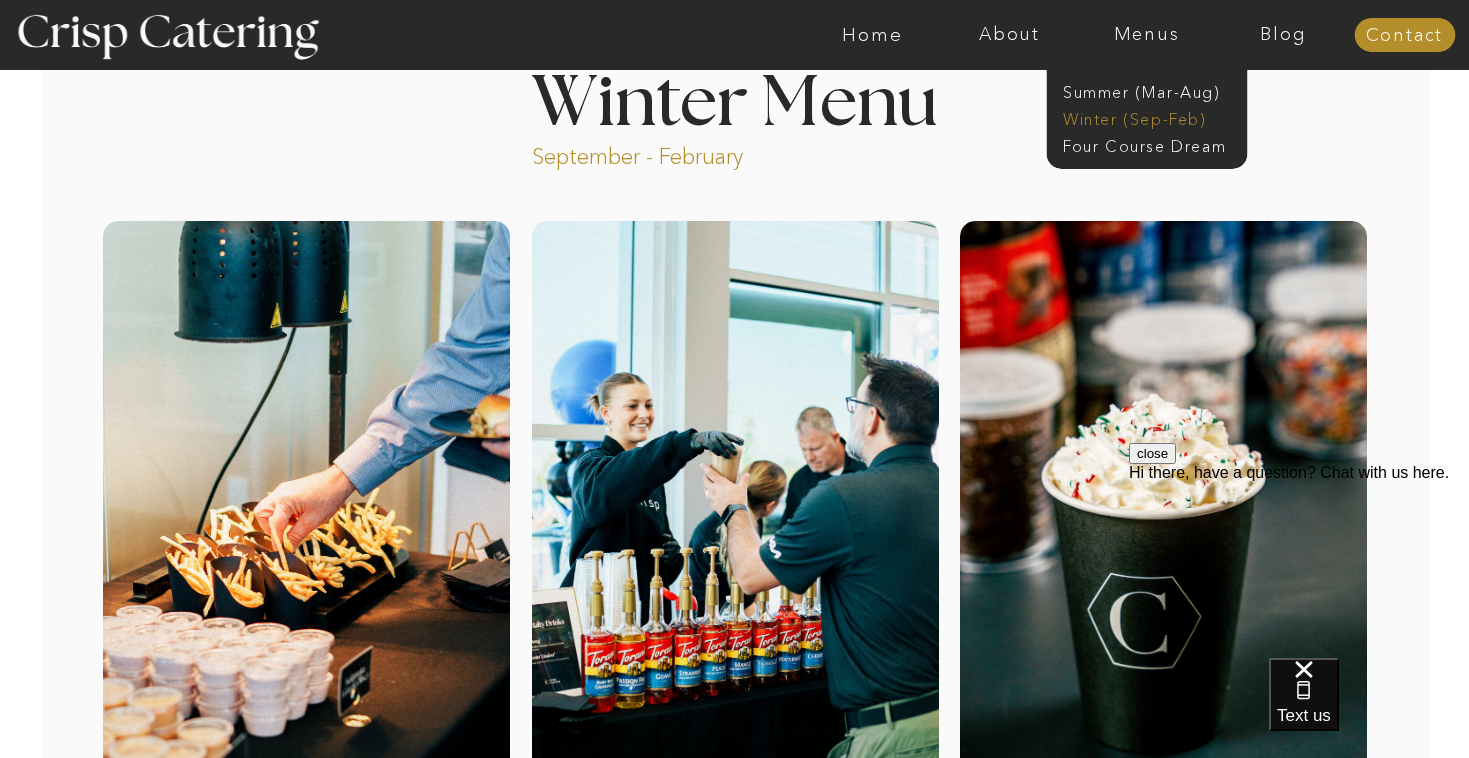 click on "Winter (Sep-Feb)" at bounding box center [1145, 117] 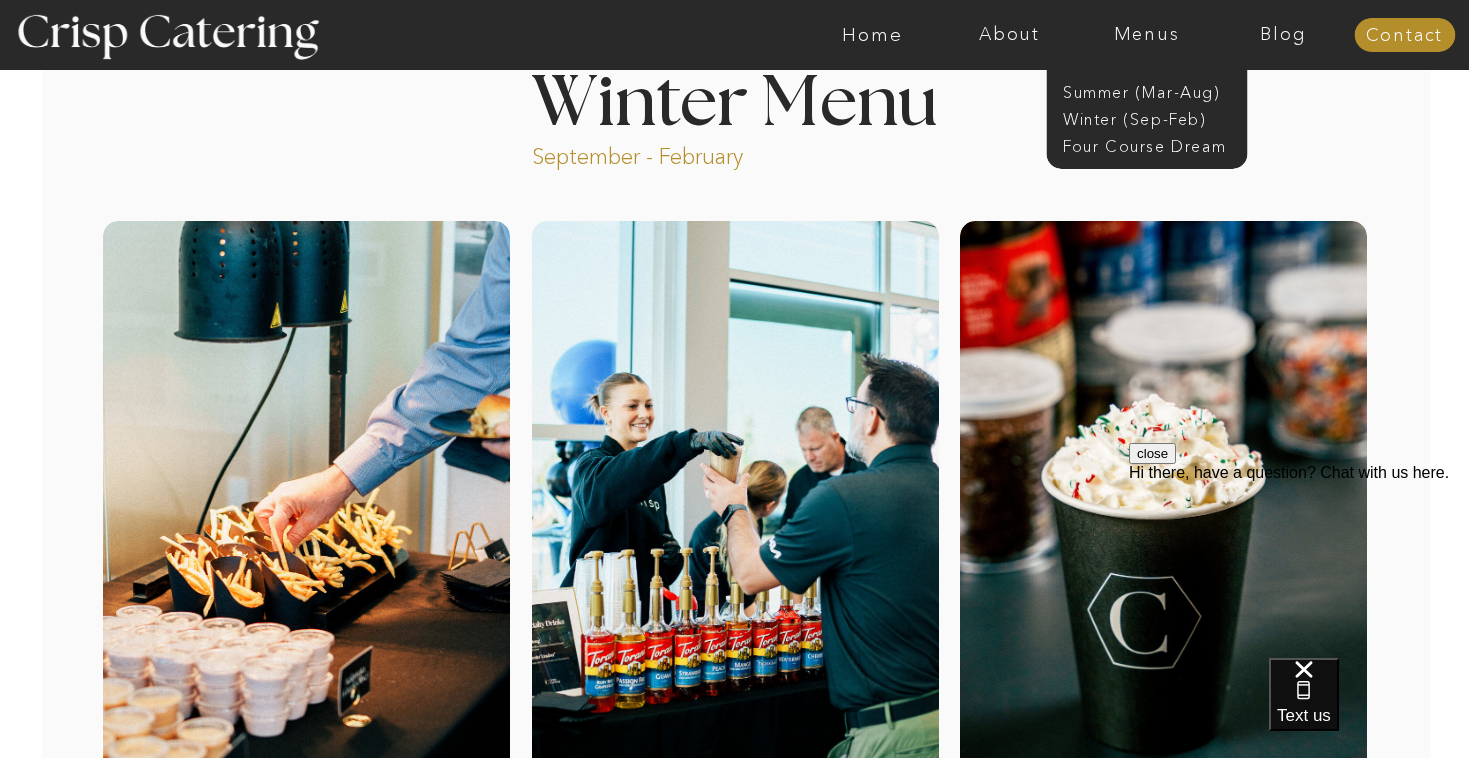 click on "About Home Menus Contact Blog About Crisp Crisp Cares Reviews faq About Home Menus Contact Blog Winter (Sep-Feb) Summer (Mar-Aug) About Home Menus Contact Blog Four Course Dream Septemer - February Winter Menu Step by Step 1 2 3 4 5 Welcome to Crisp We're so glad you're here! Contact us via text, phone, email, or by filling out our contact form! We'll be in touch within 12 hours. The Choice is yours Take a look at our menu and let us know the items you'd like us to cater, and we'll send you a quote. (And just between us, the paninis and fries are to die for.) Step 1 Confirm & reserve Happy with the quote? Great! Sign the contract and pay the 50% deposit to reserve your event. Now you're officially on our calendar. Step 3 Two weeks before About two weeks before your event, we'll check in with a call to finalize everything including guest count, menu, and timing to make sure we're all set for the big day. Step 4 The big day Step 5 Step 2 1 2 The big day Step 5 two weeks before Step 4 confirm & reserve Step 3 3" at bounding box center [734, 2719] 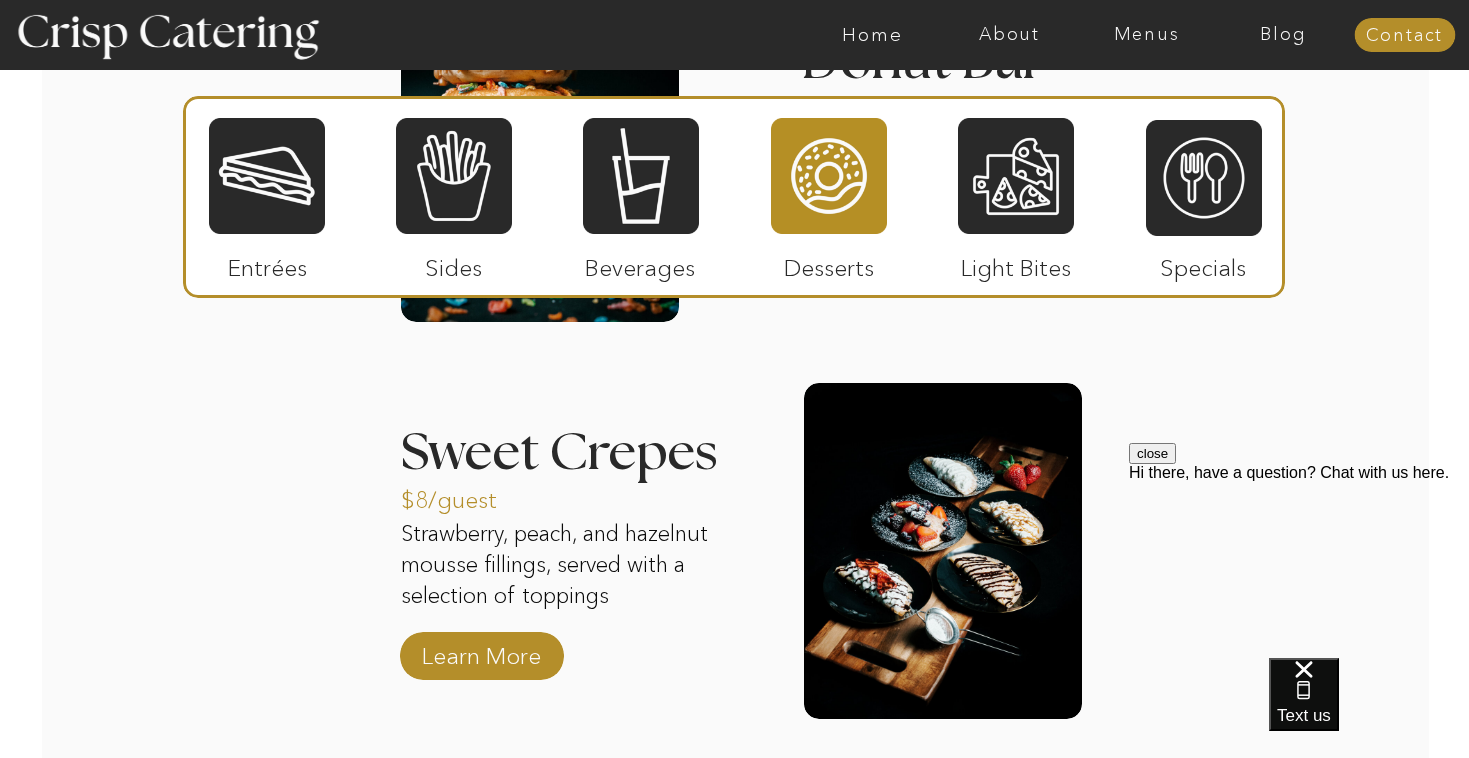 scroll, scrollTop: 2843, scrollLeft: 0, axis: vertical 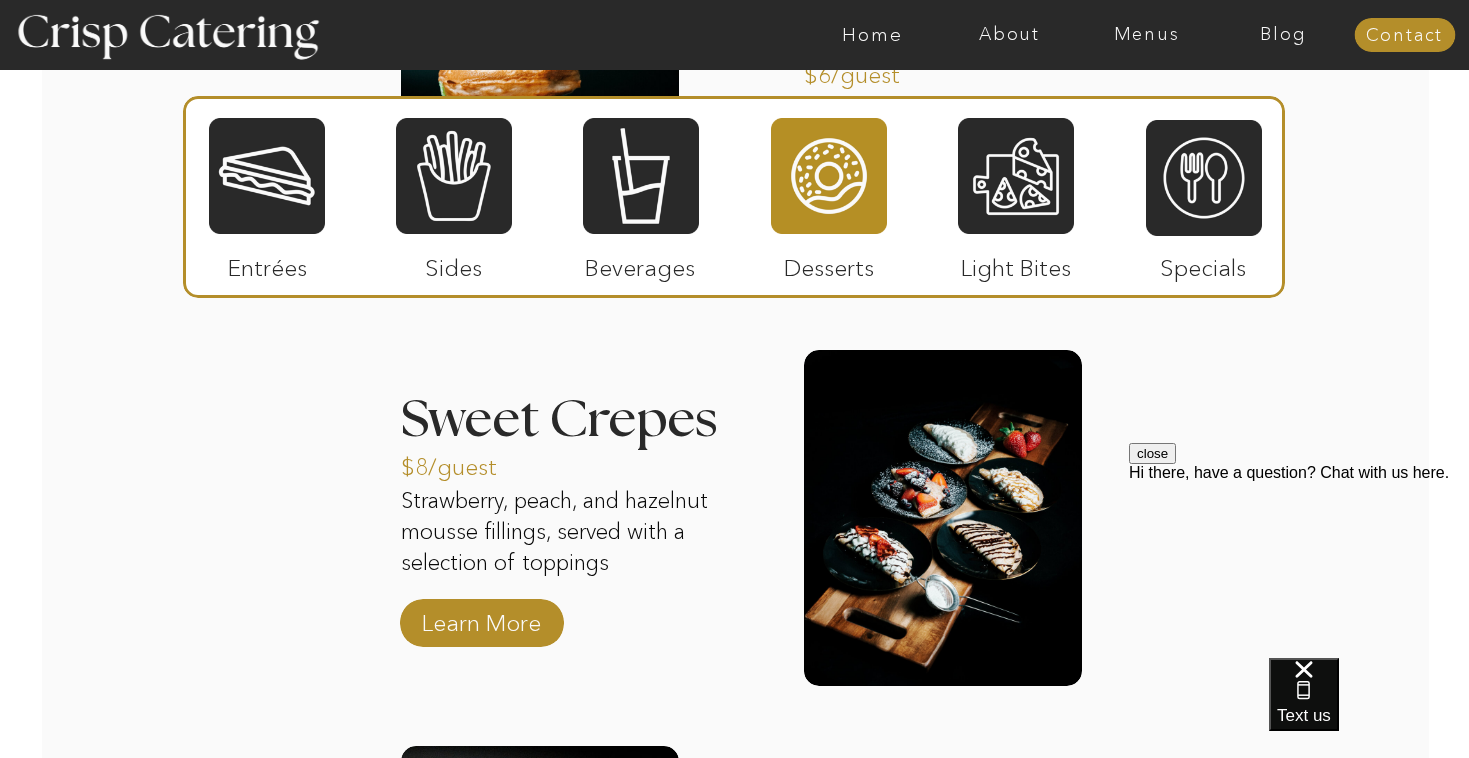 click on "About Home Menus Contact Blog About Crisp Crisp Cares Reviews faq About Home Menus Contact Blog Winter (Sep-Feb) Summer (Mar-Aug) About Home Menus Contact Blog Four Course Dream Septemer - February Winter Menu Step by Step 1 2 3 4 5 Welcome to Crisp We're so glad you're here! Contact us via text, phone, email, or by filling out our contact form! We'll be in touch within 12 hours. The Choice is yours Take a look at our menu and let us know the items you'd like us to cater, and we'll send you a quote. (And just between us, the paninis and fries are to die for.) Step 1 Confirm & reserve Happy with the quote? Great! Sign the contract and pay the 50% deposit to reserve your event. Now you're officially on our calendar. Step 3 Two weeks before About two weeks before your event, we'll check in with a call to finalize everything including guest count, menu, and timing to make sure we're all set for the big day. Step 4 The big day Step 5 Step 2 1 2 The big day Step 5 two weeks before Step 4 confirm & reserve Step 3 3" at bounding box center (734, -67) 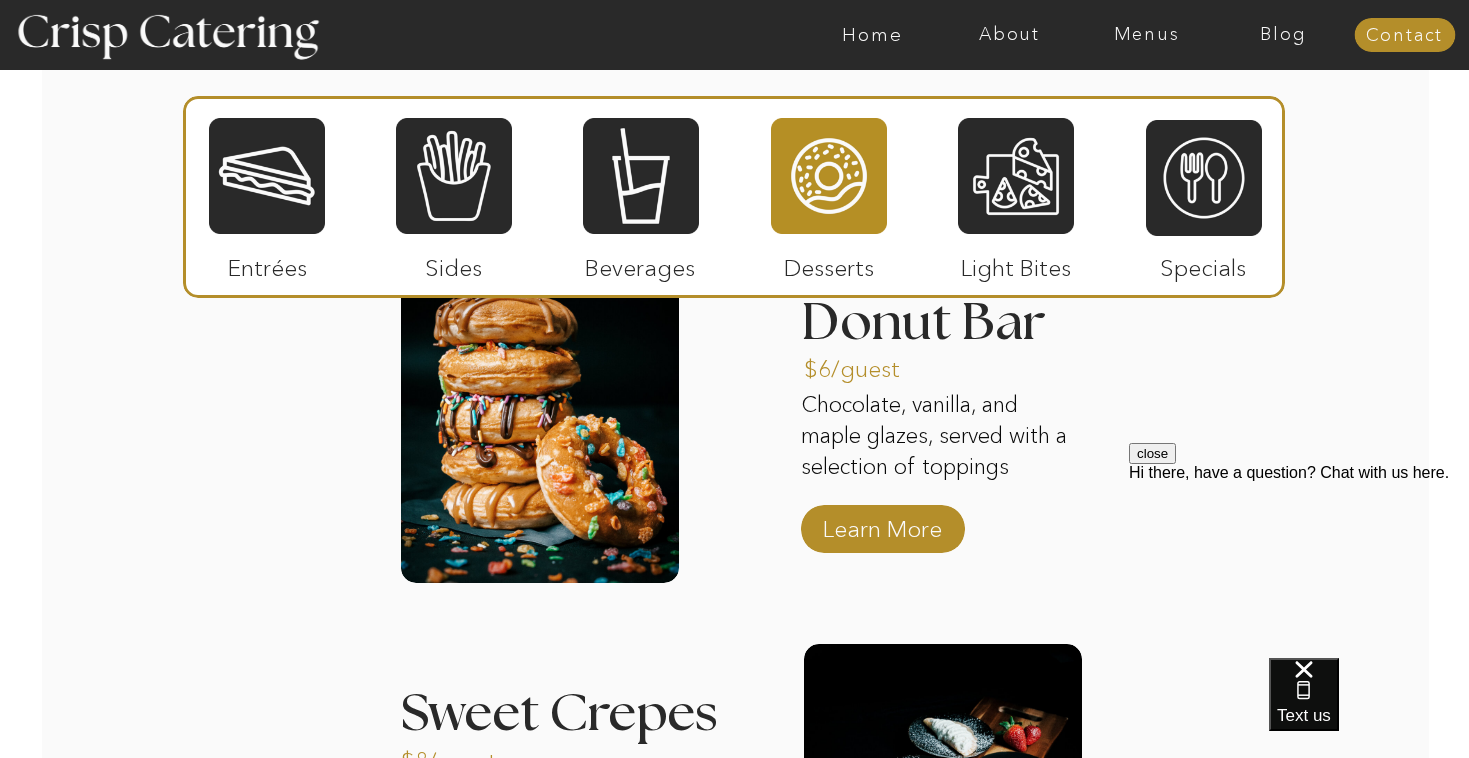 scroll, scrollTop: 2550, scrollLeft: 0, axis: vertical 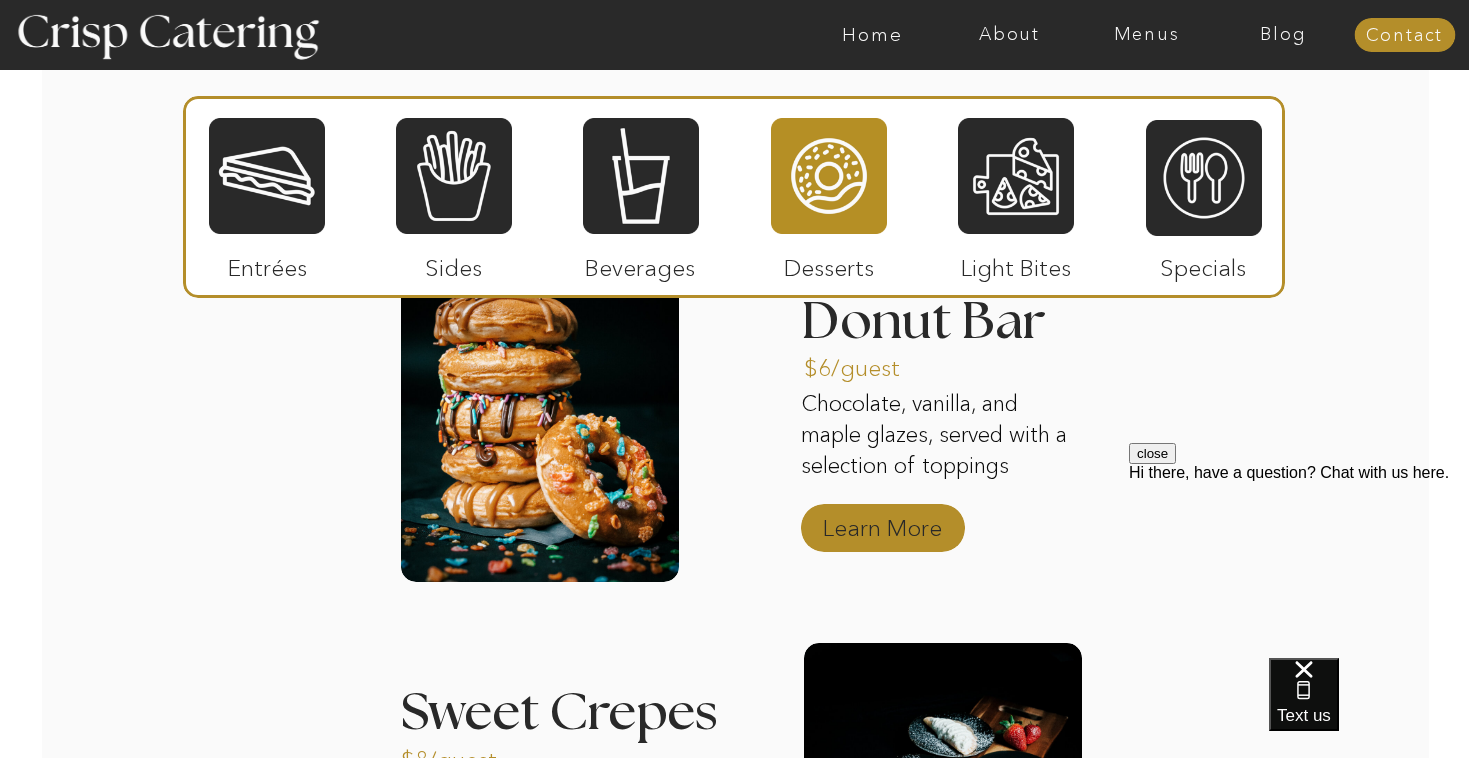 click on "Learn More" at bounding box center [882, 523] 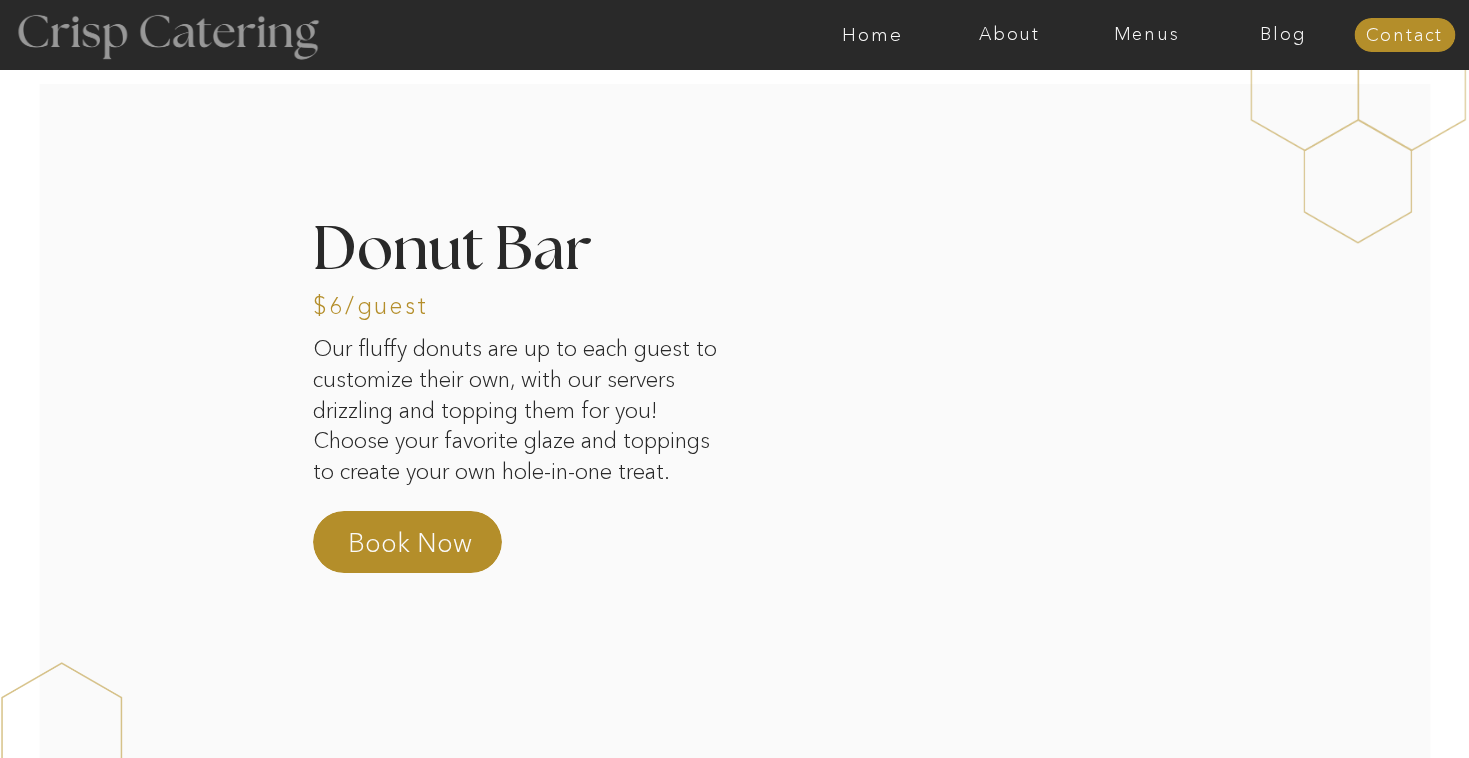 scroll, scrollTop: 0, scrollLeft: 0, axis: both 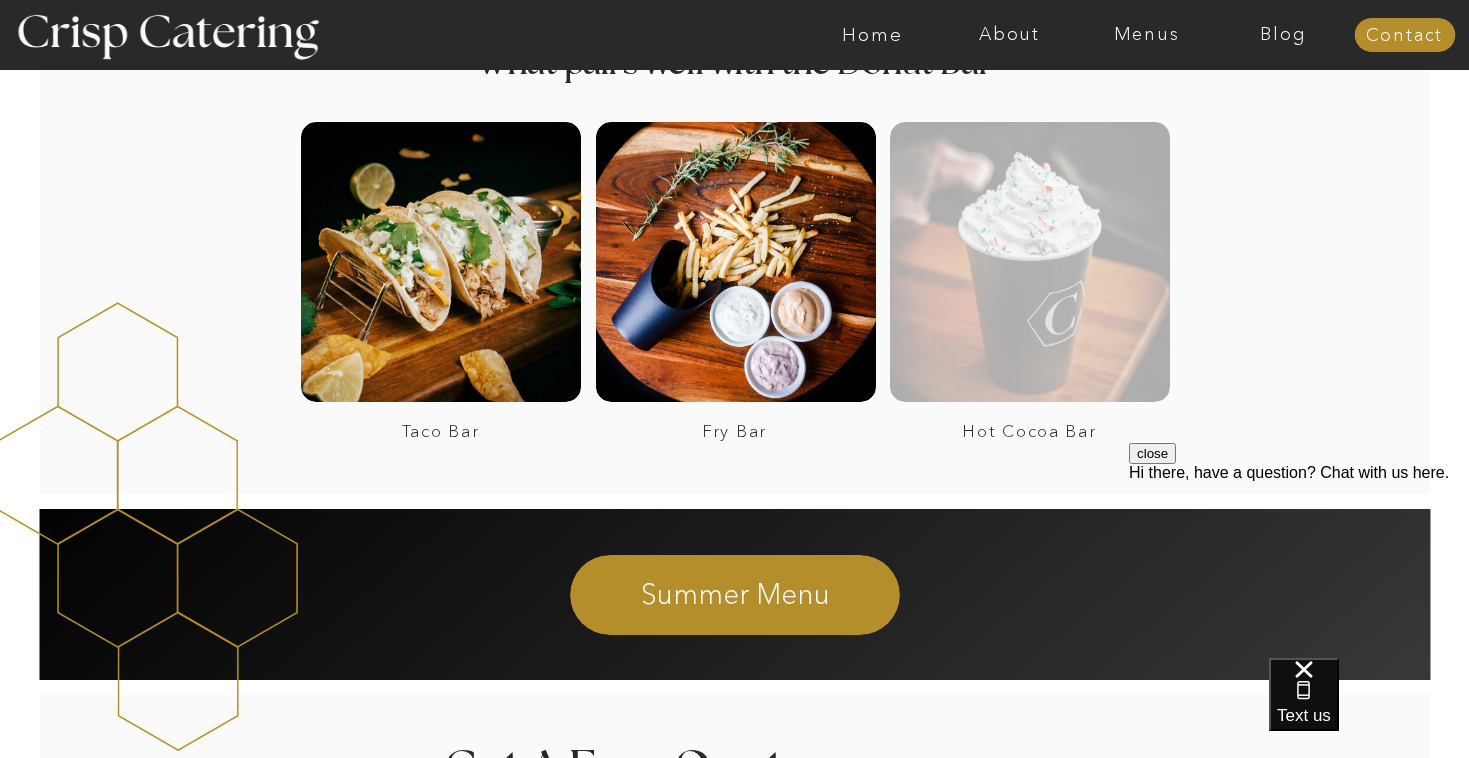 click at bounding box center (1030, 262) 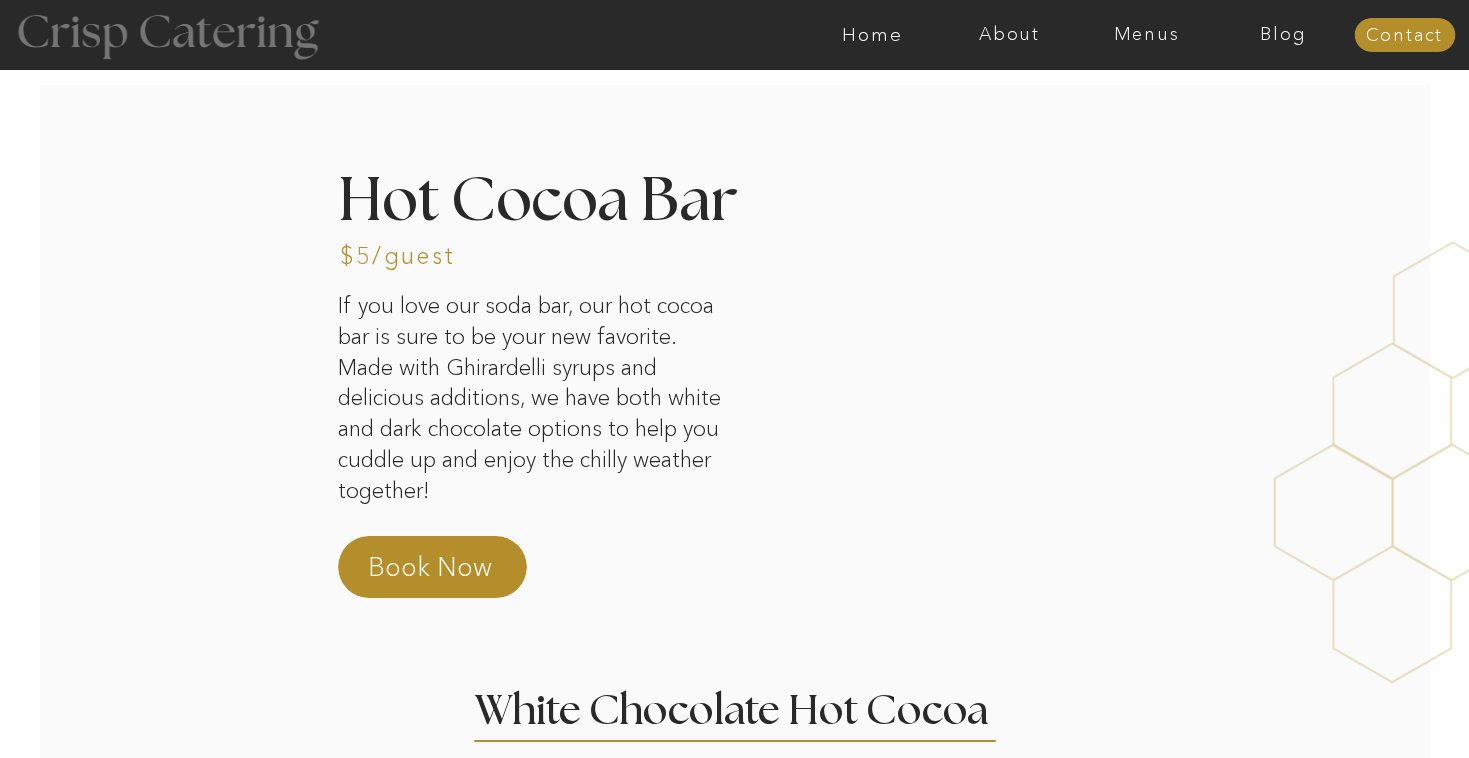 scroll, scrollTop: 0, scrollLeft: 0, axis: both 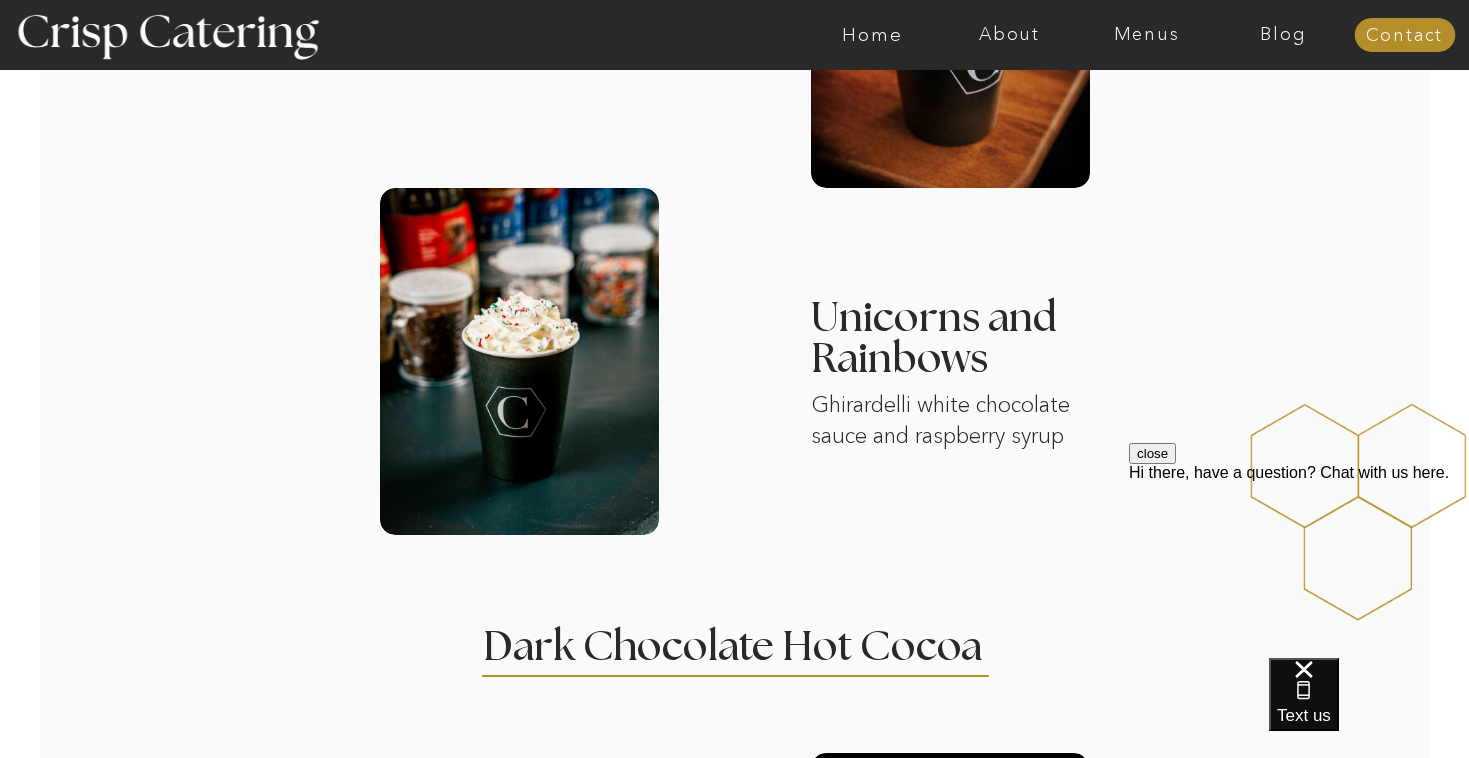 click on "close" at bounding box center [1152, 453] 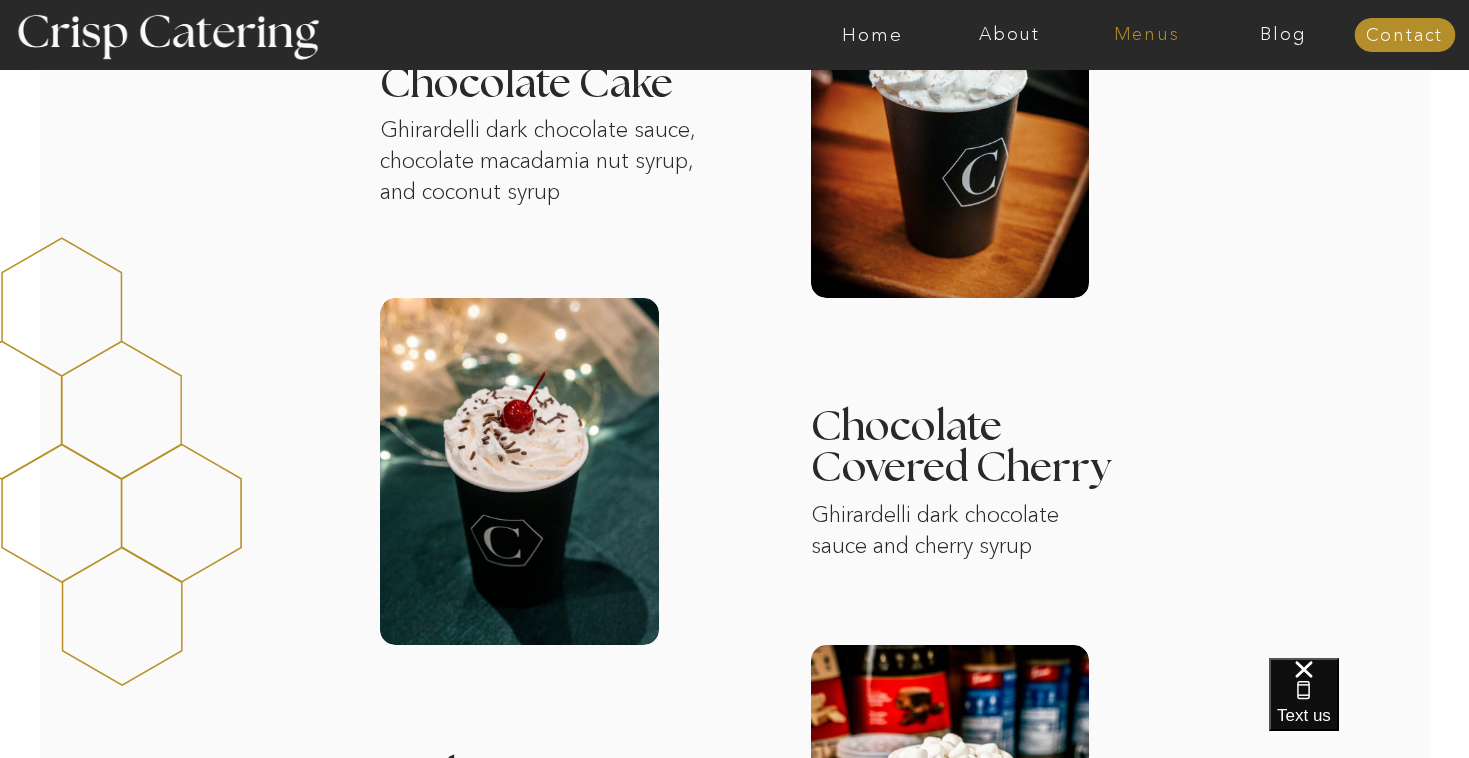scroll, scrollTop: 2084, scrollLeft: 0, axis: vertical 